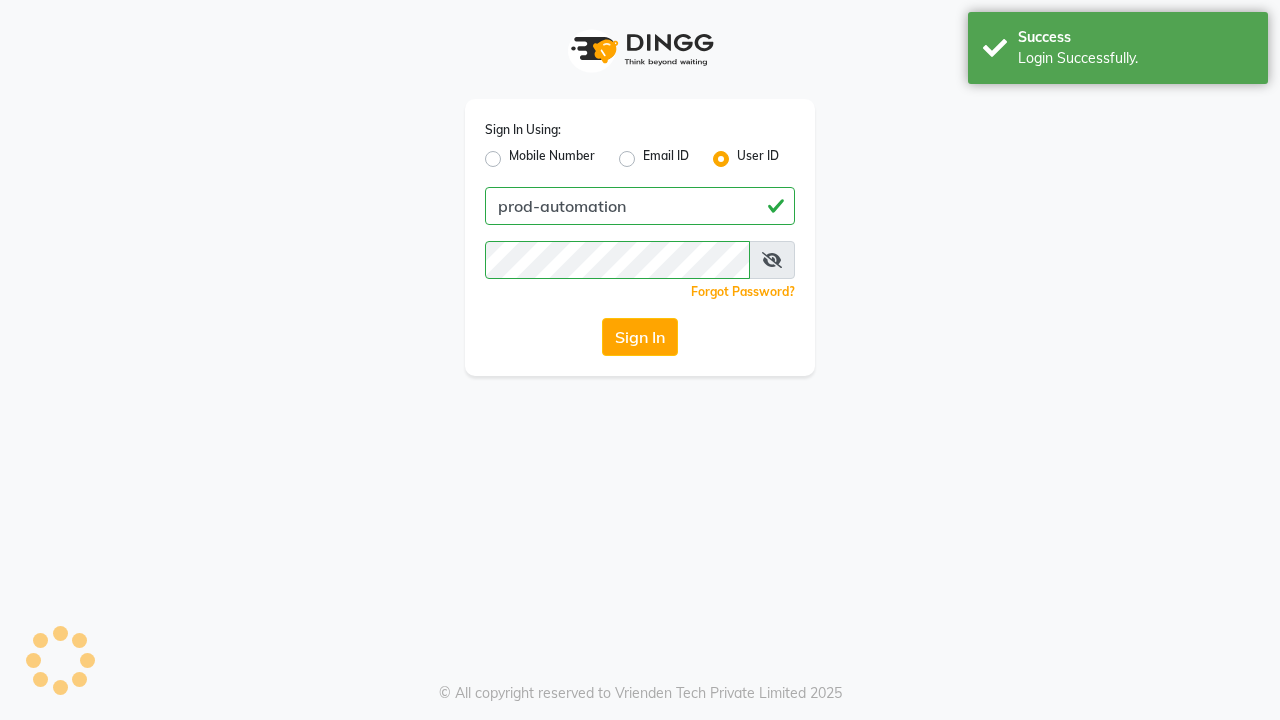 scroll, scrollTop: 0, scrollLeft: 0, axis: both 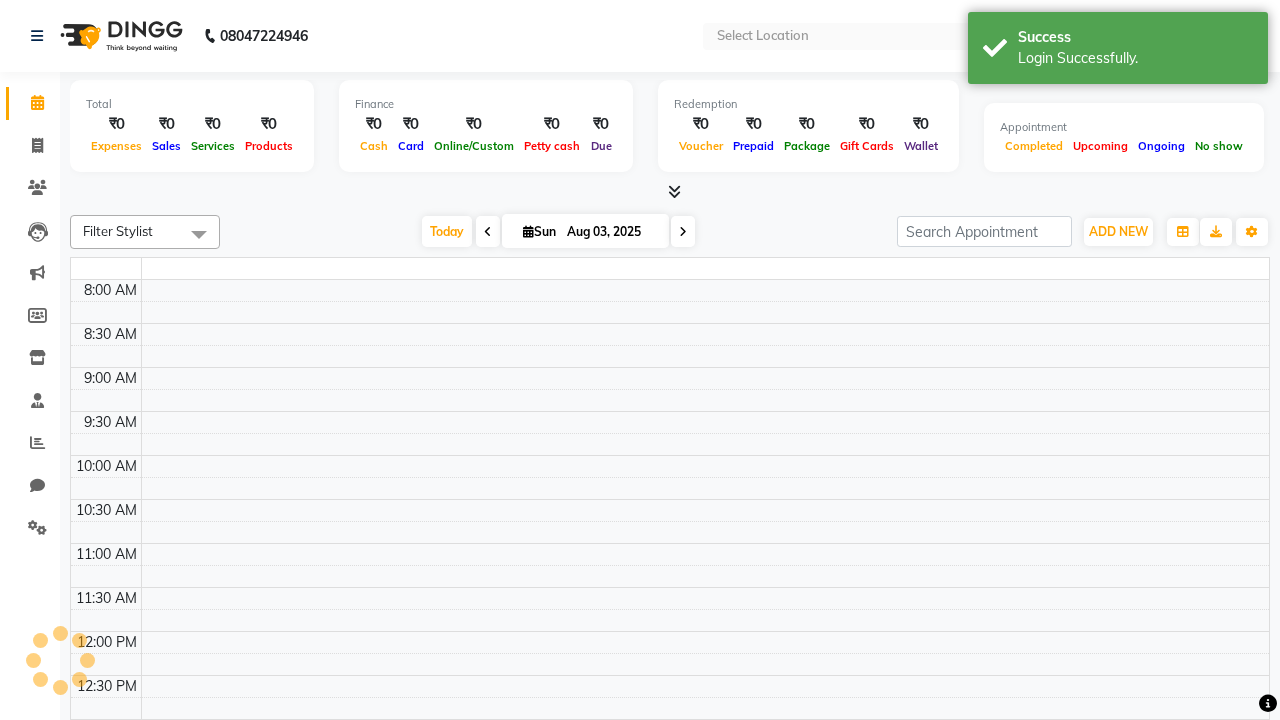 select on "en" 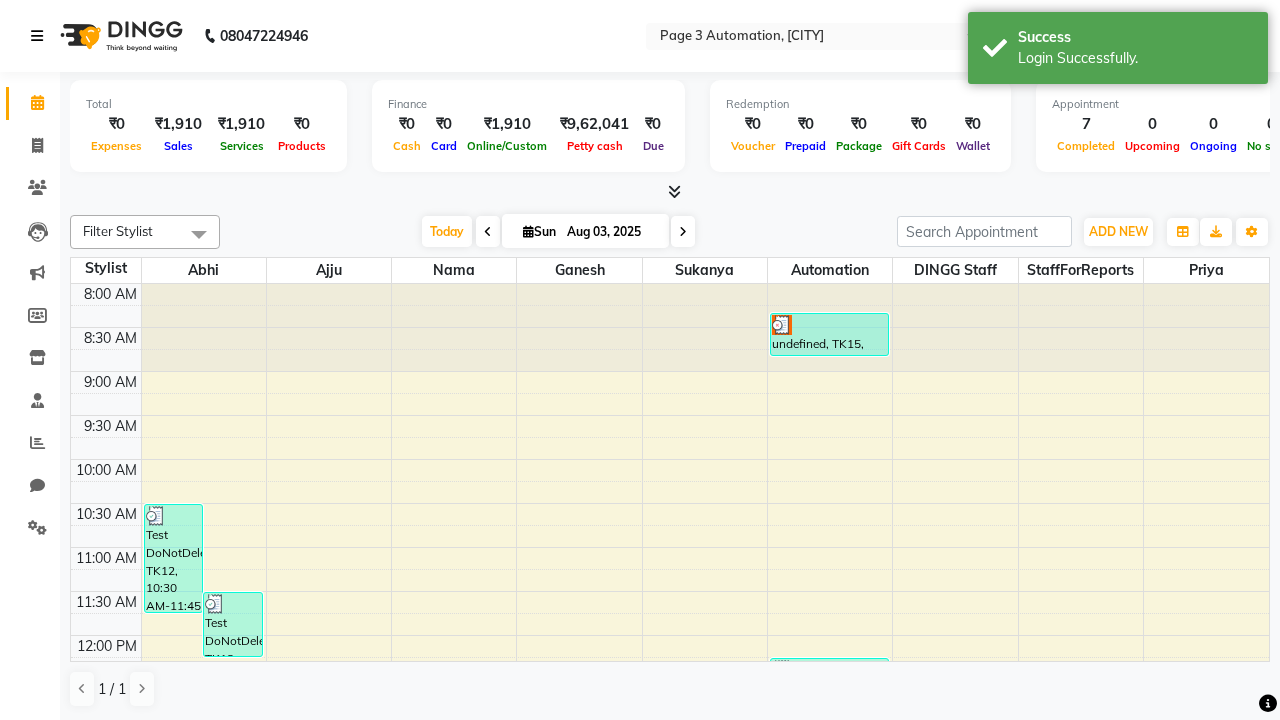 click at bounding box center (37, 36) 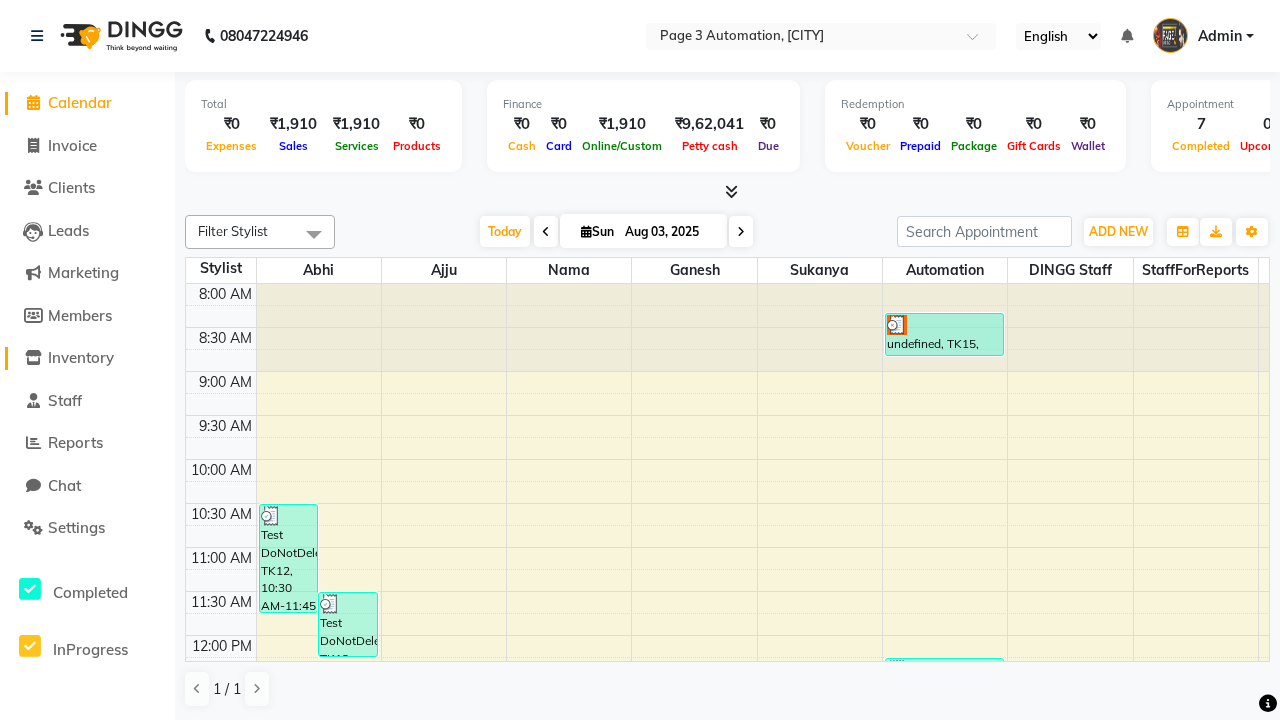 click on "Inventory" 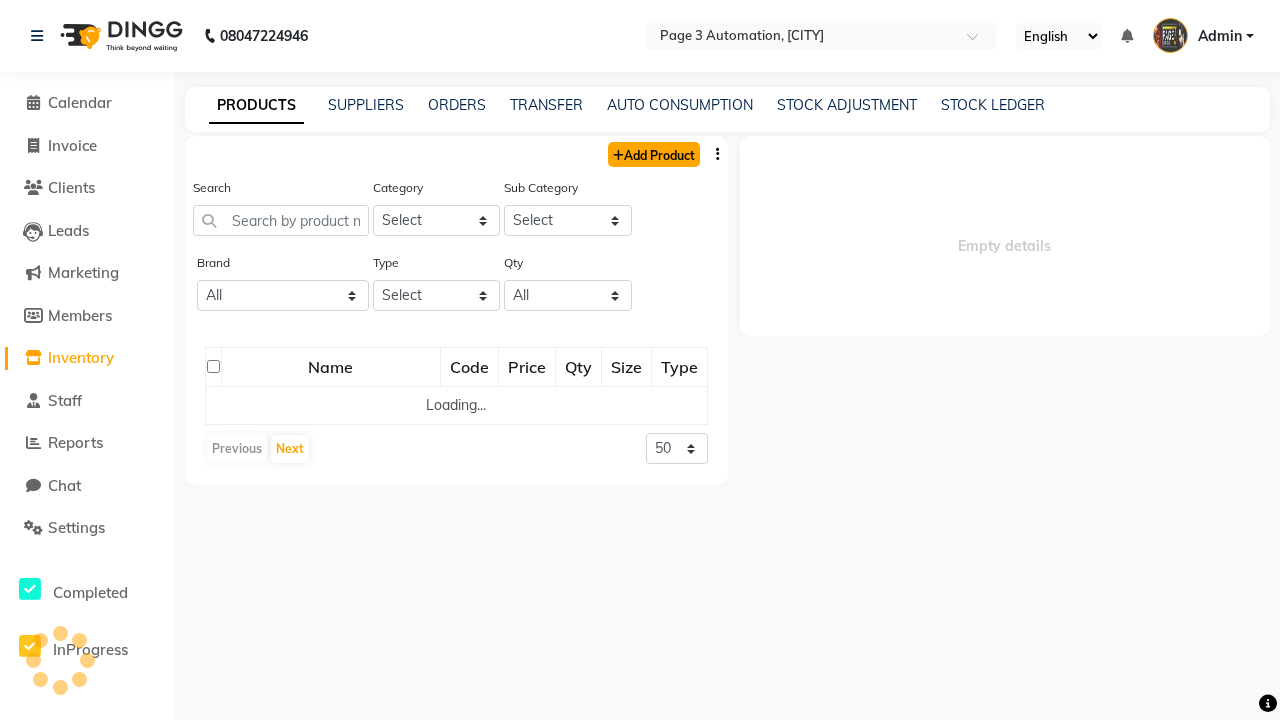 click on "Add Product" 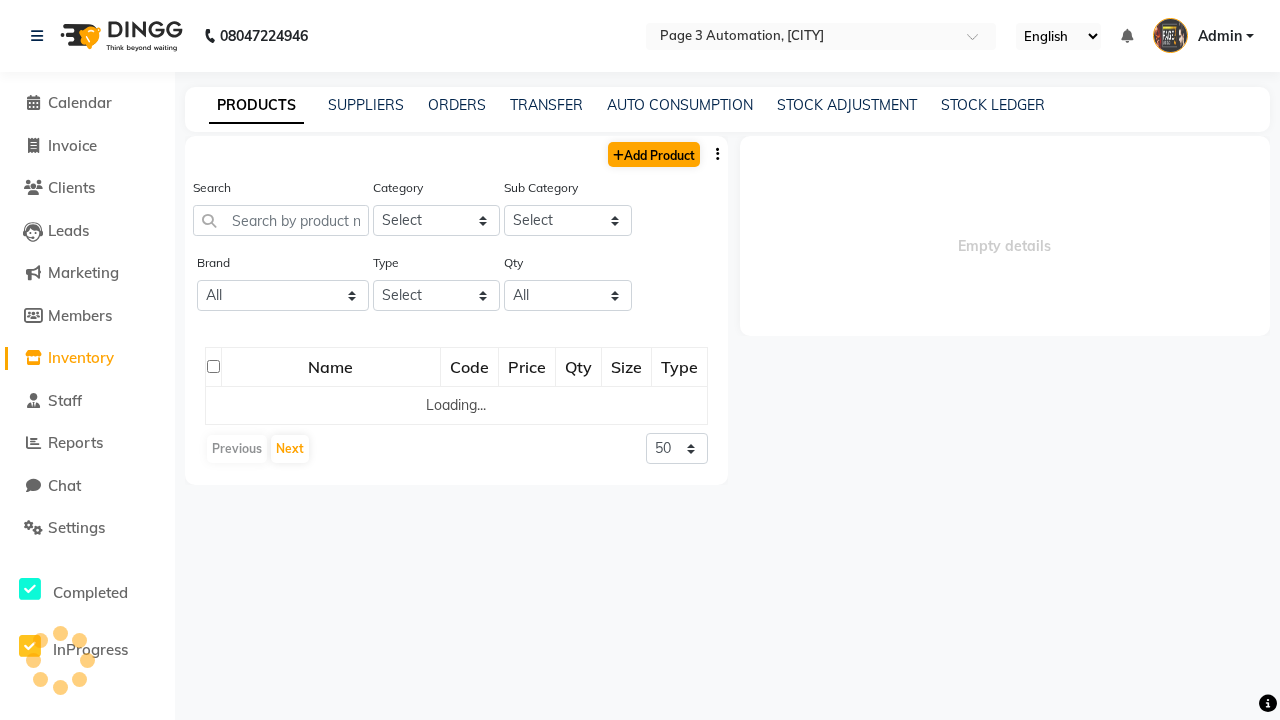 select on "true" 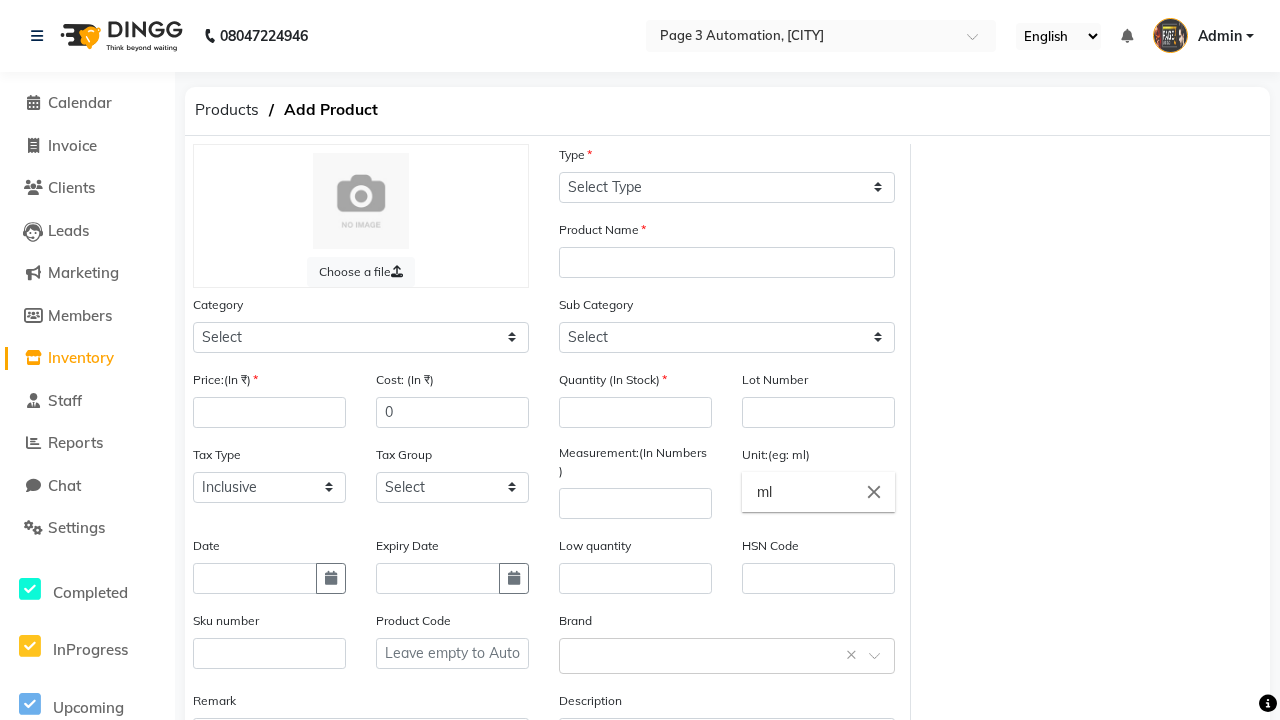 select on "C" 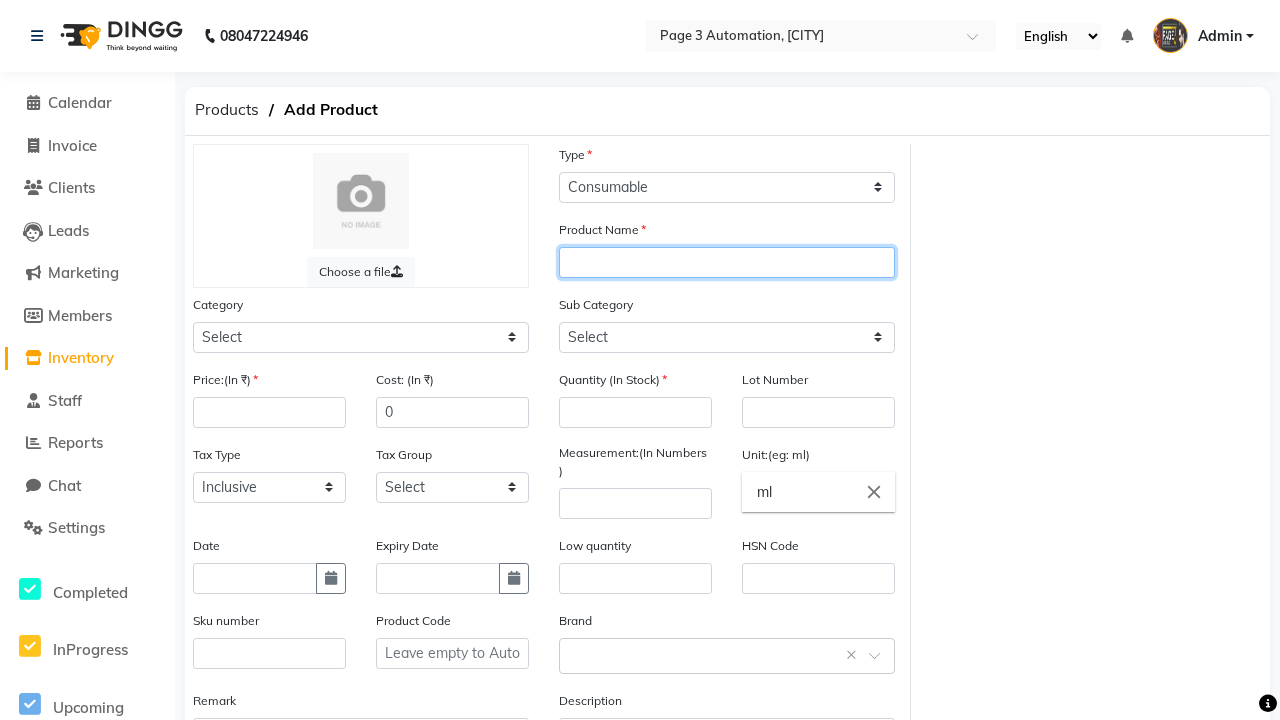 type on "Automation Product Sv0Tq" 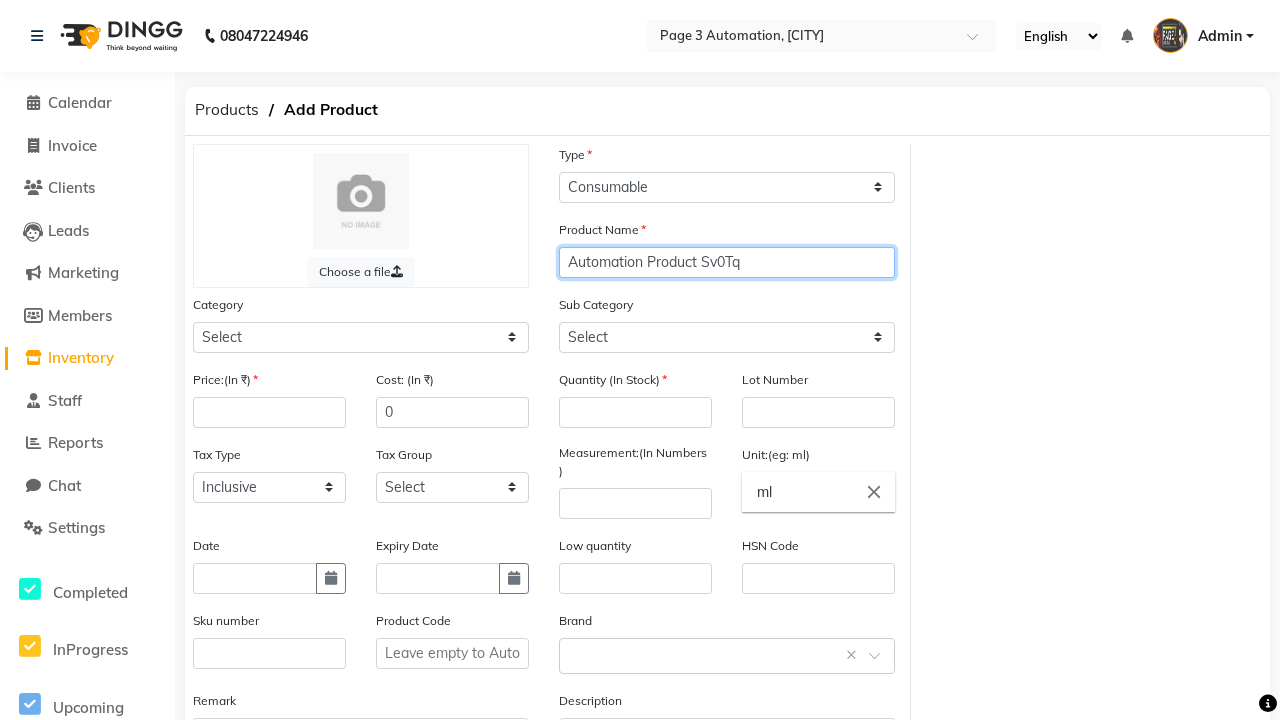 select on "1000" 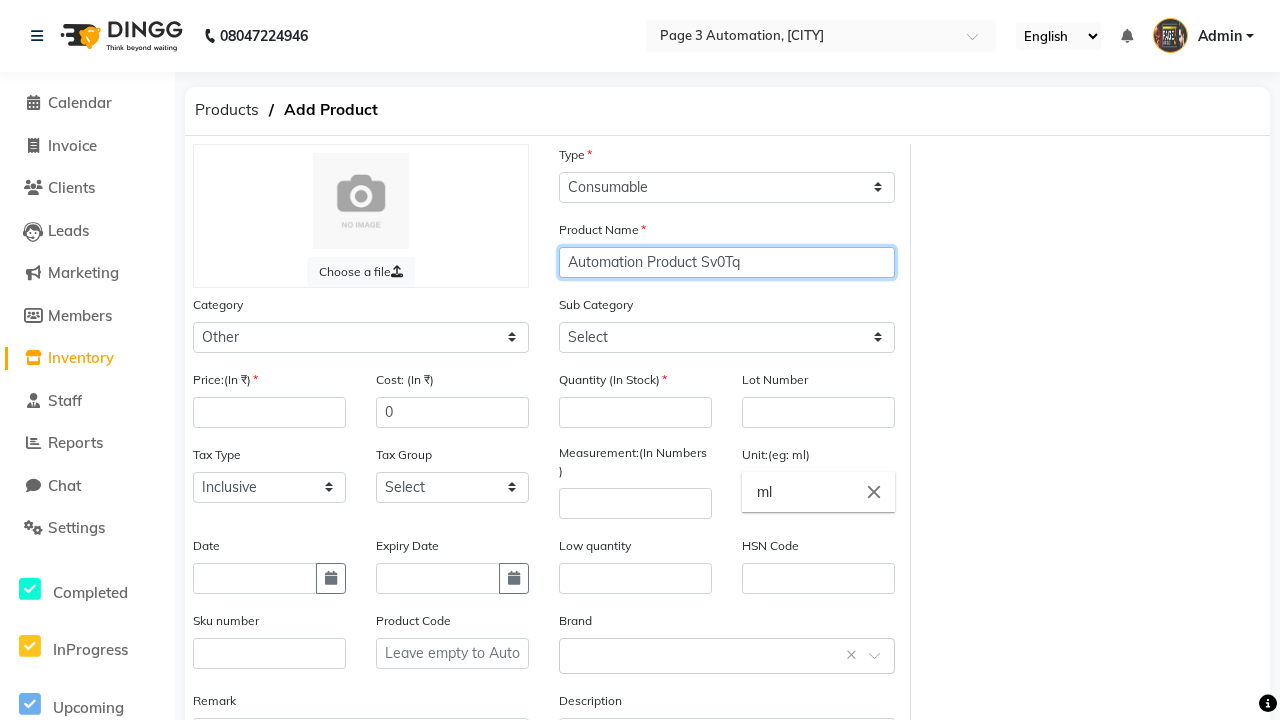 type on "Automation Product Sv0Tq" 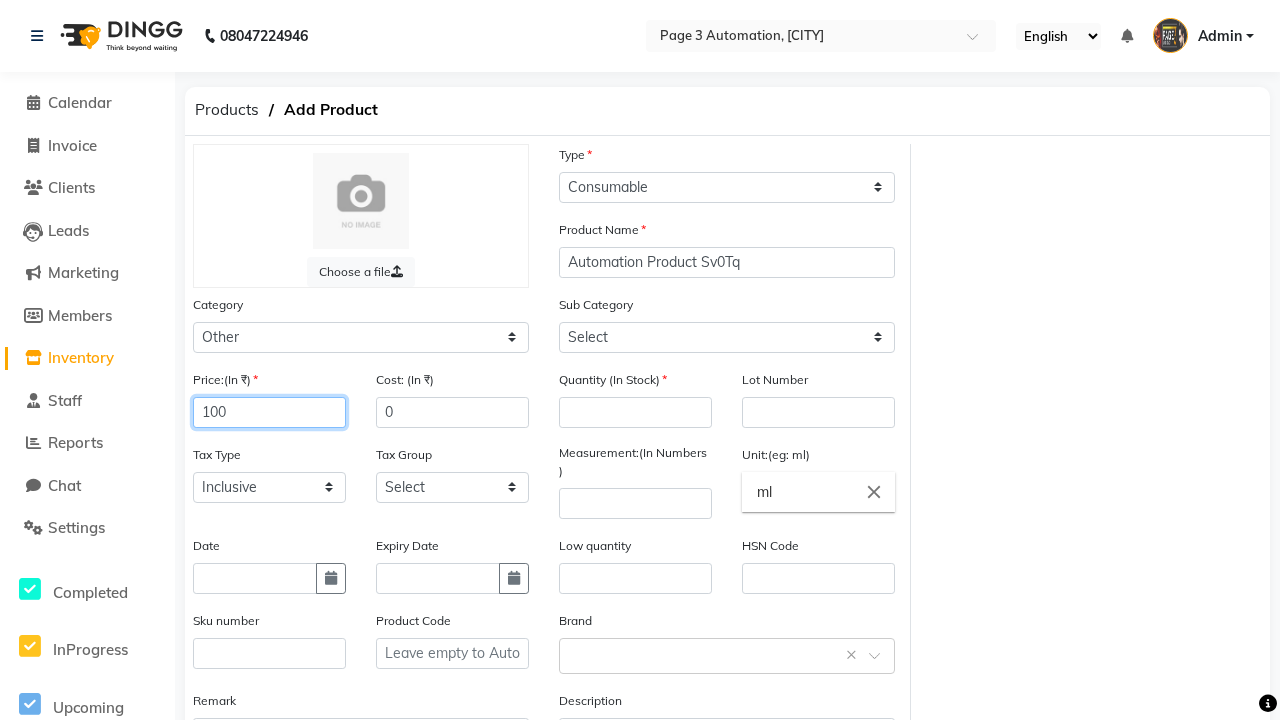 type on "100" 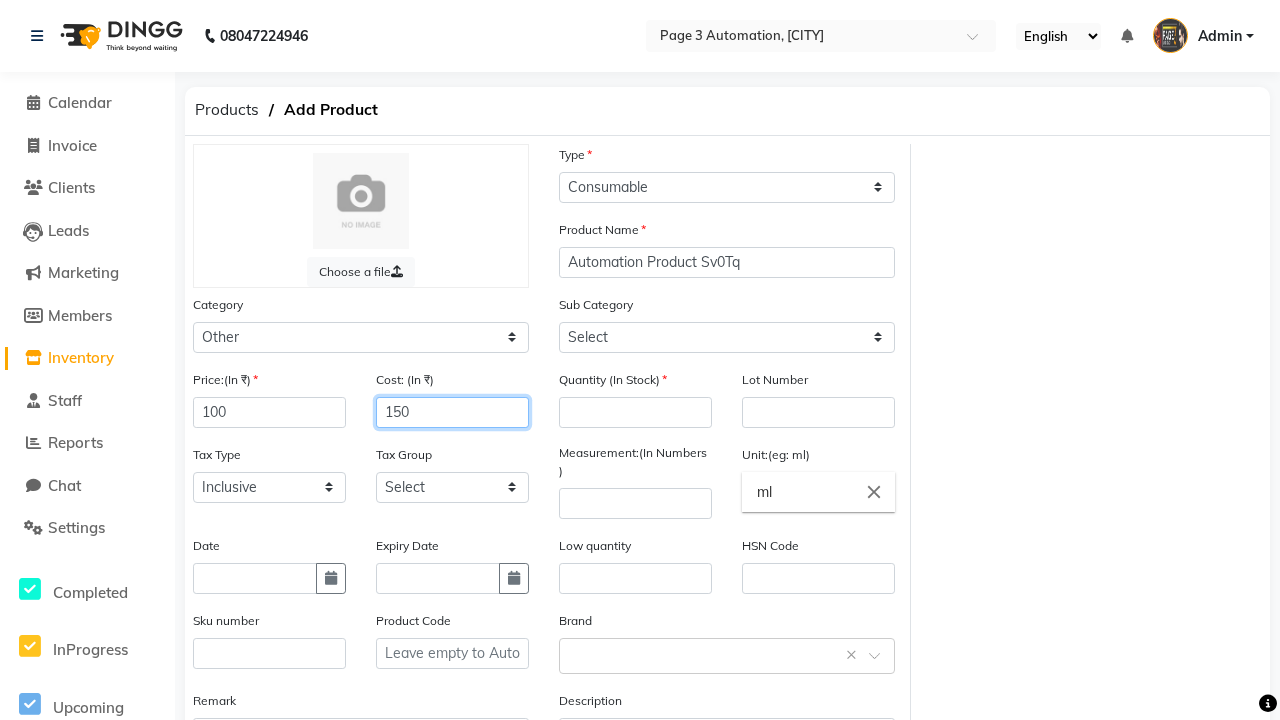 type on "150" 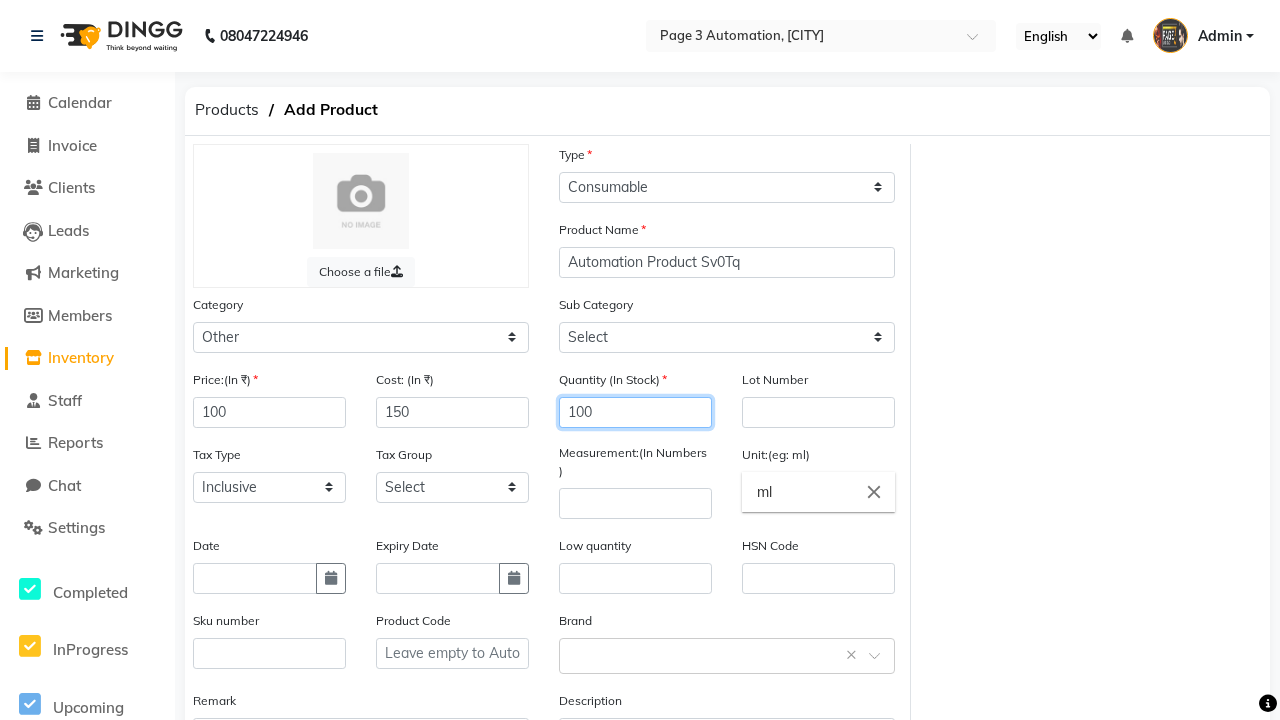 type on "100" 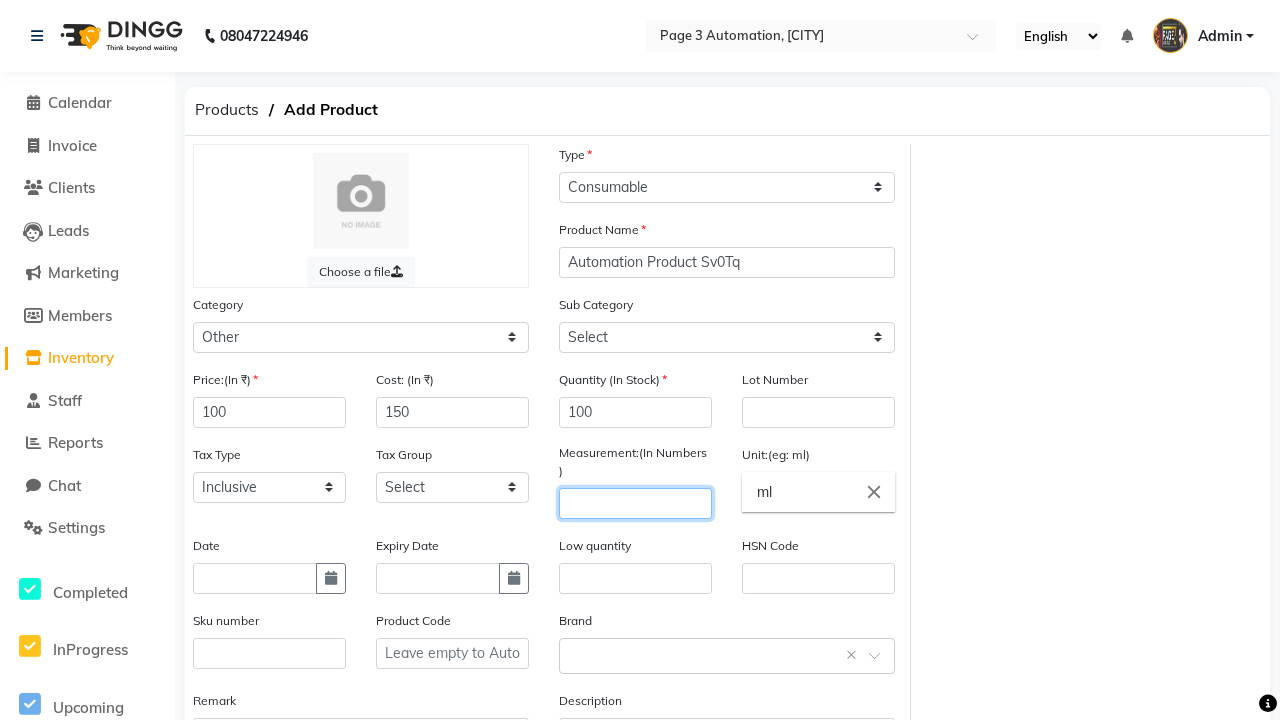 select on "1002" 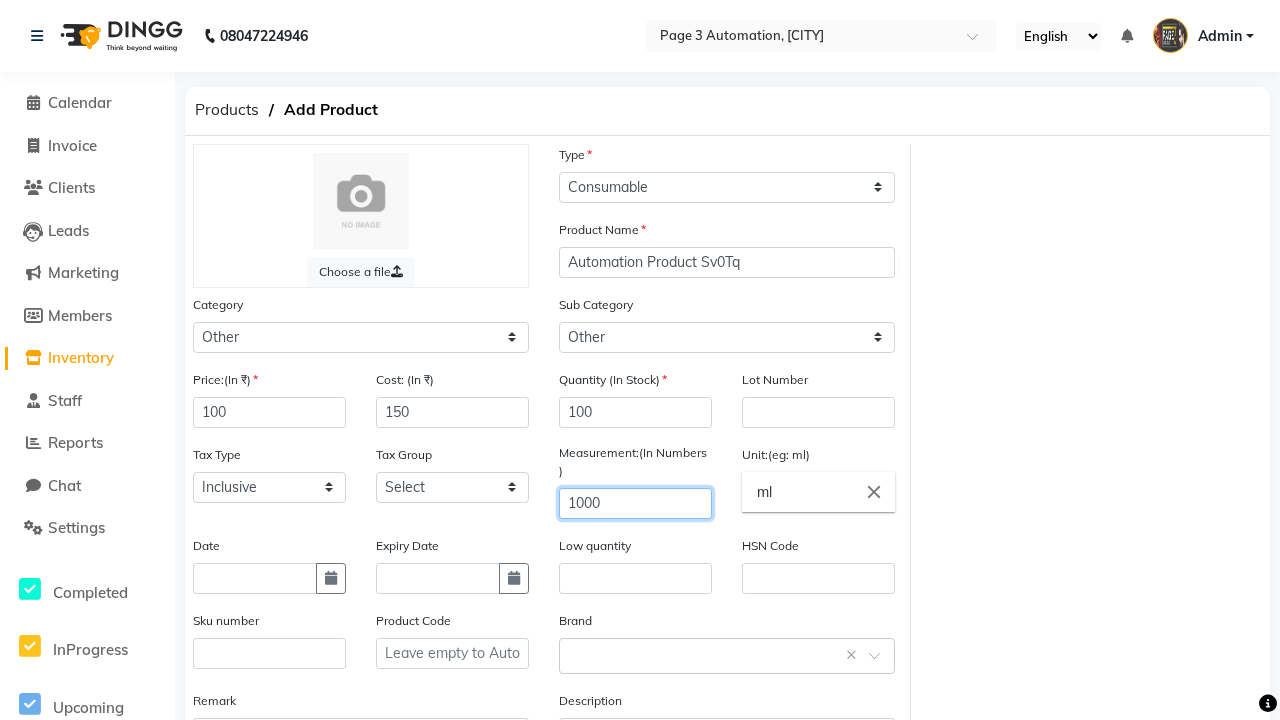 type on "1000" 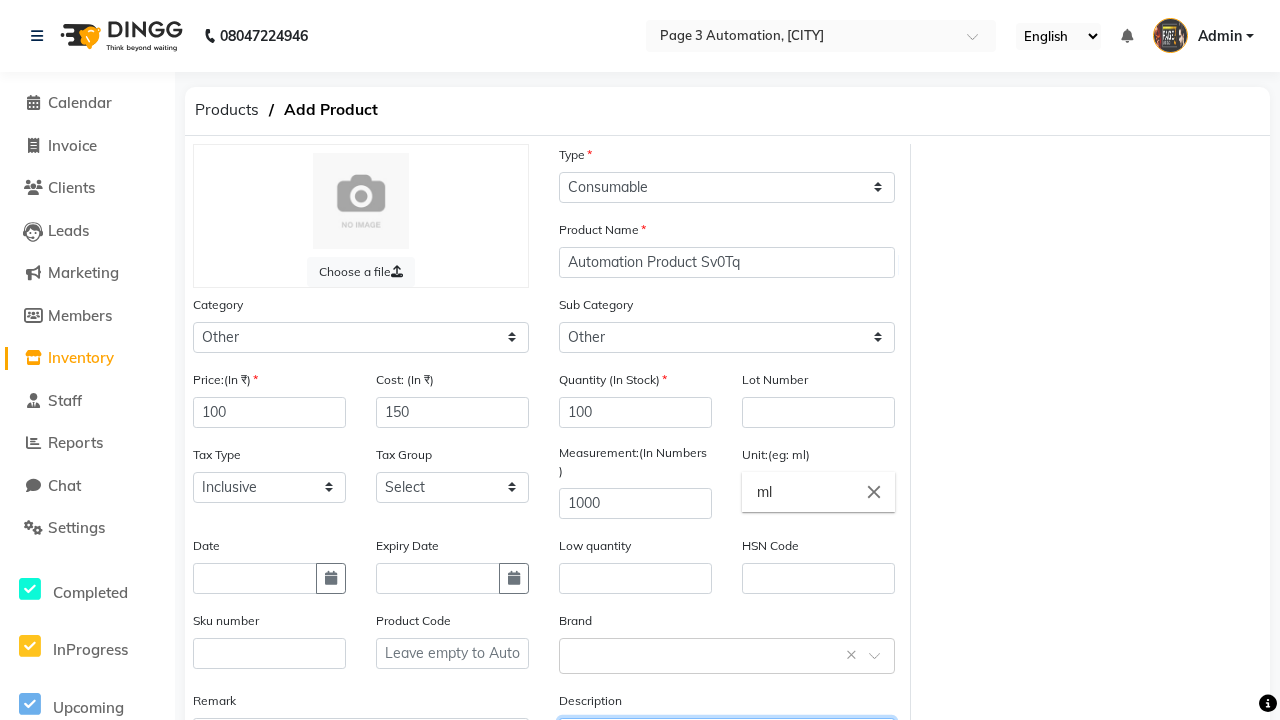 type on "This Product is Created by Automation" 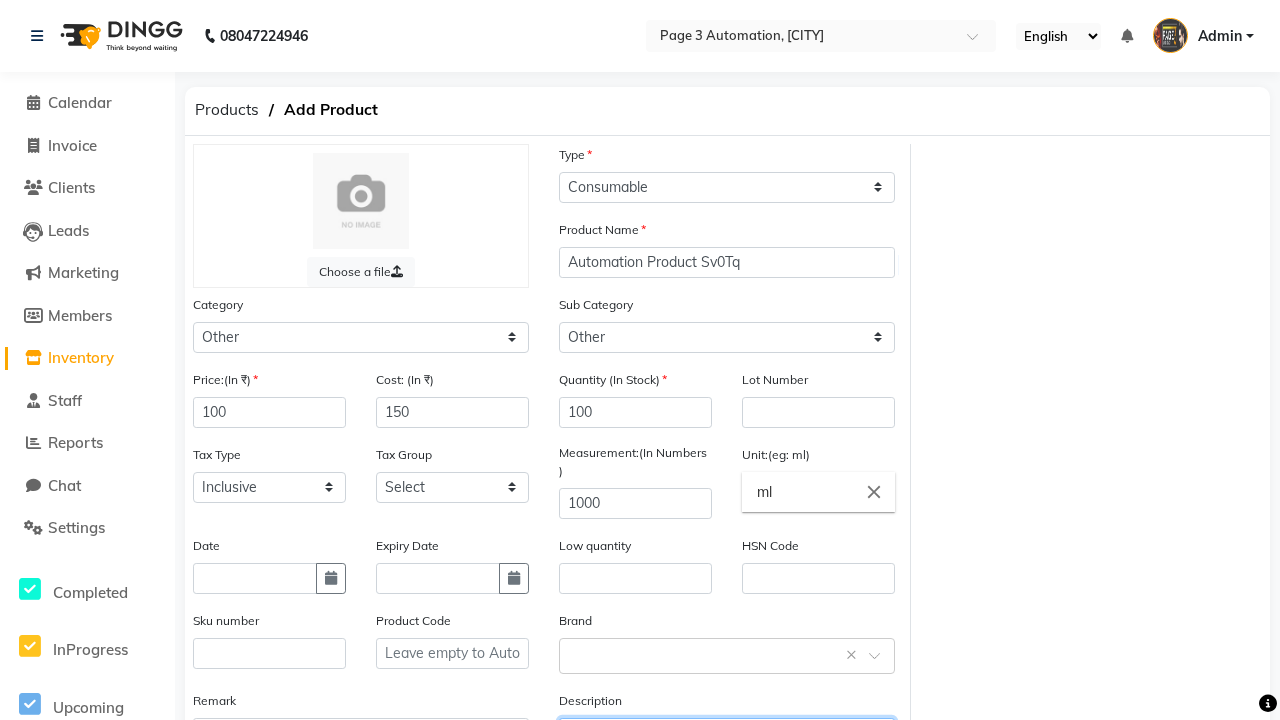 scroll, scrollTop: 22, scrollLeft: 0, axis: vertical 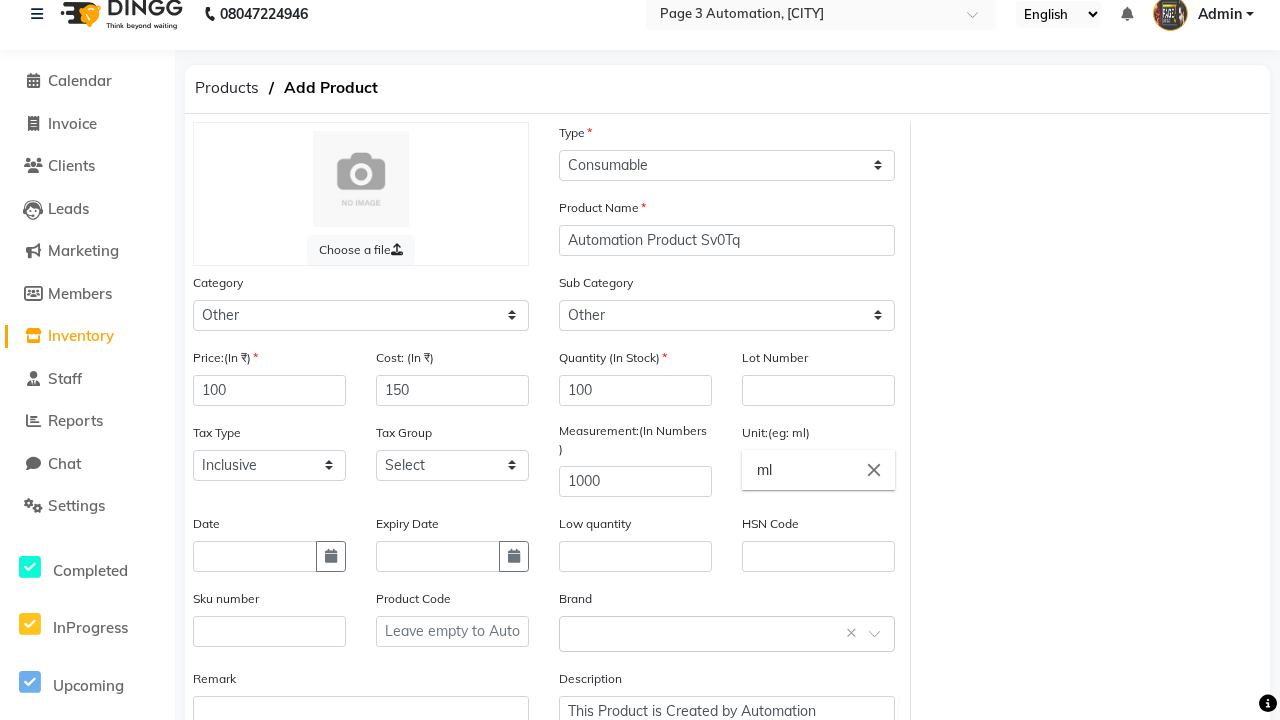click on "Save" 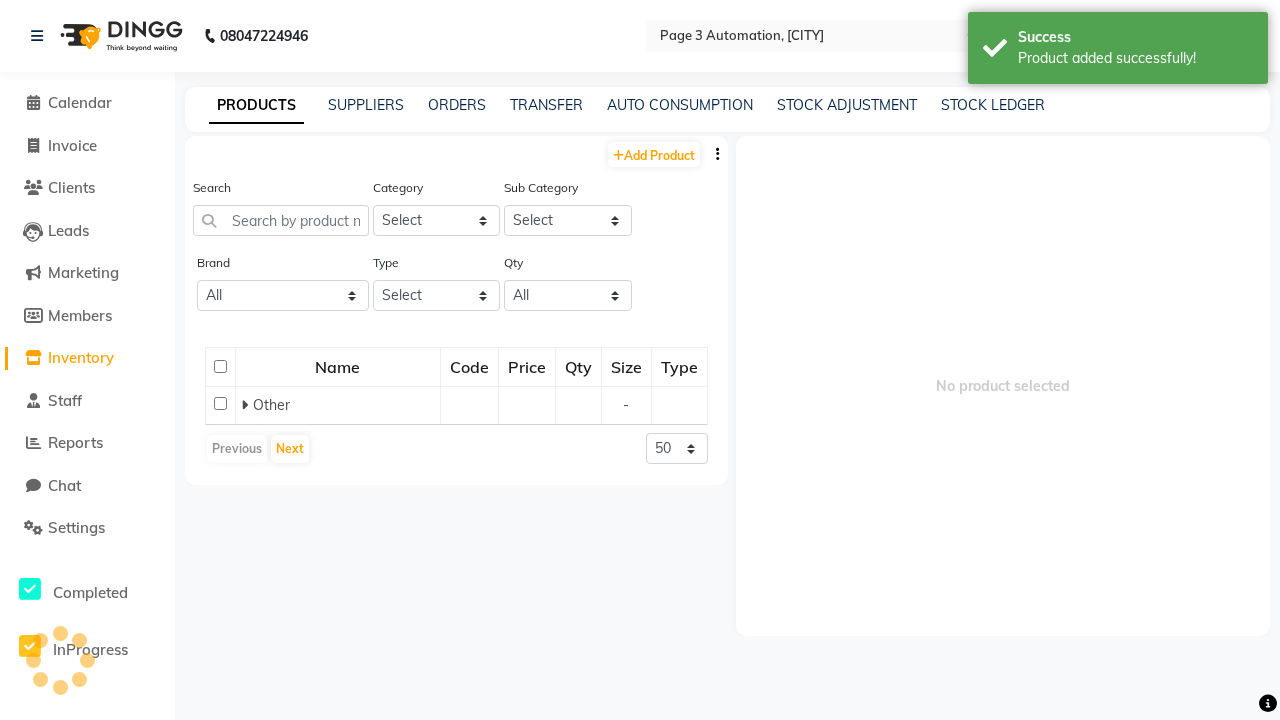 scroll, scrollTop: 0, scrollLeft: 0, axis: both 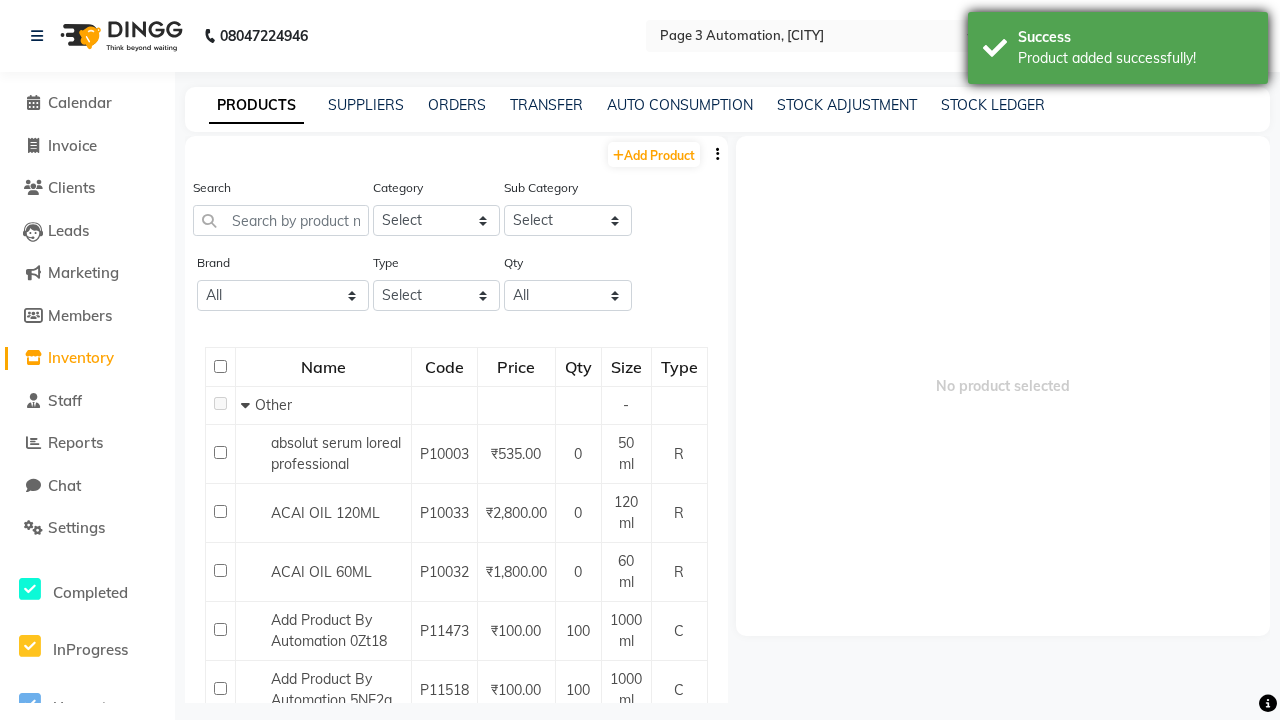 click on "Product added successfully!" at bounding box center [1135, 58] 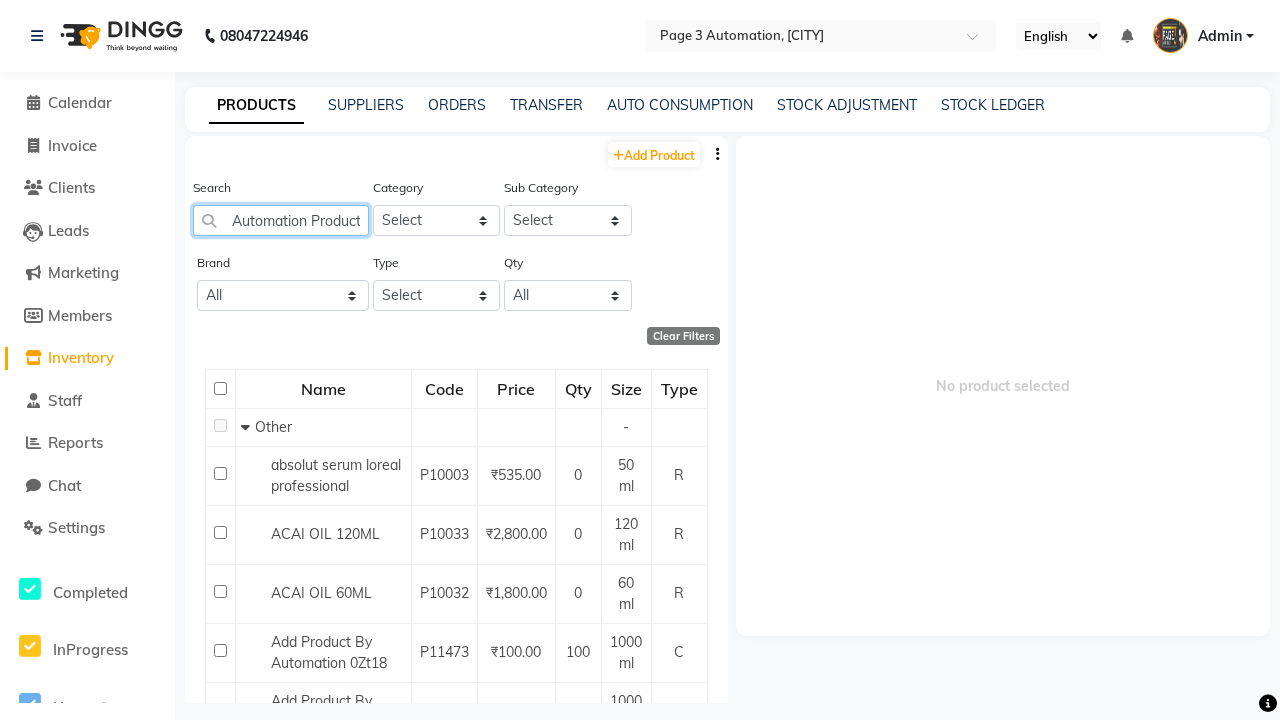 type on "Automation Product Sv0Tq" 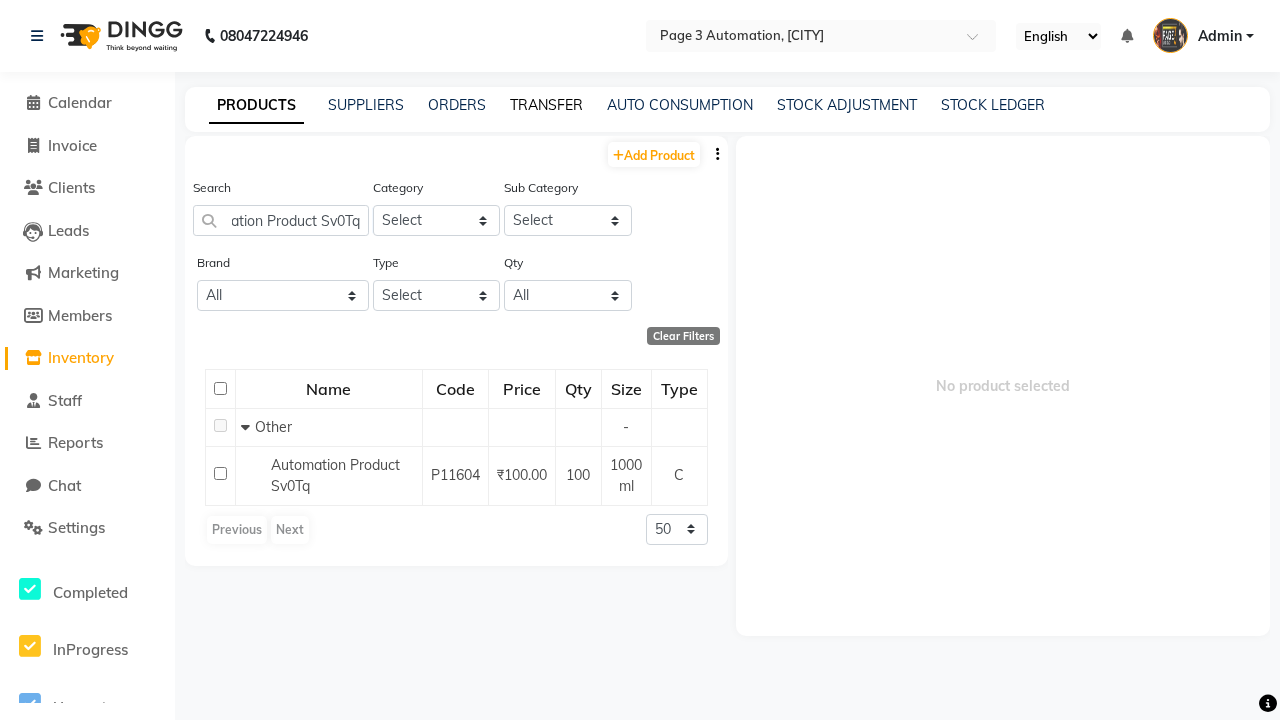 click on "TRANSFER" 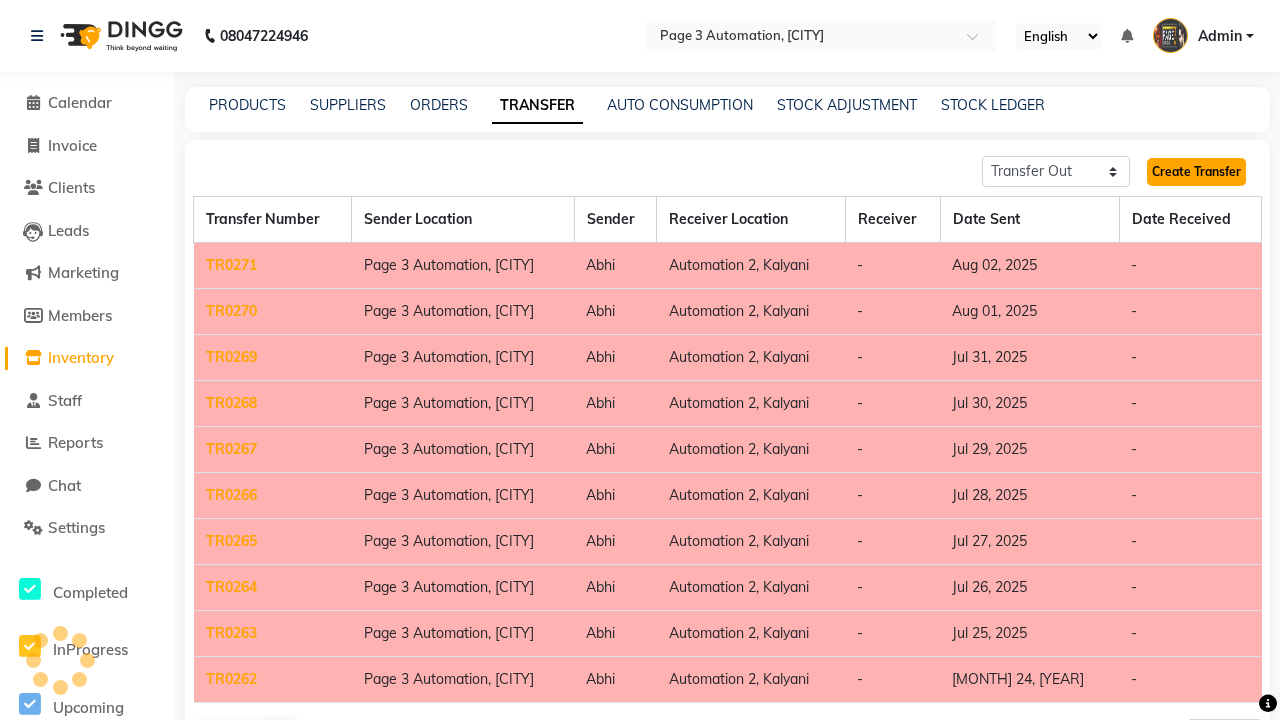 click on "Create Transfer" 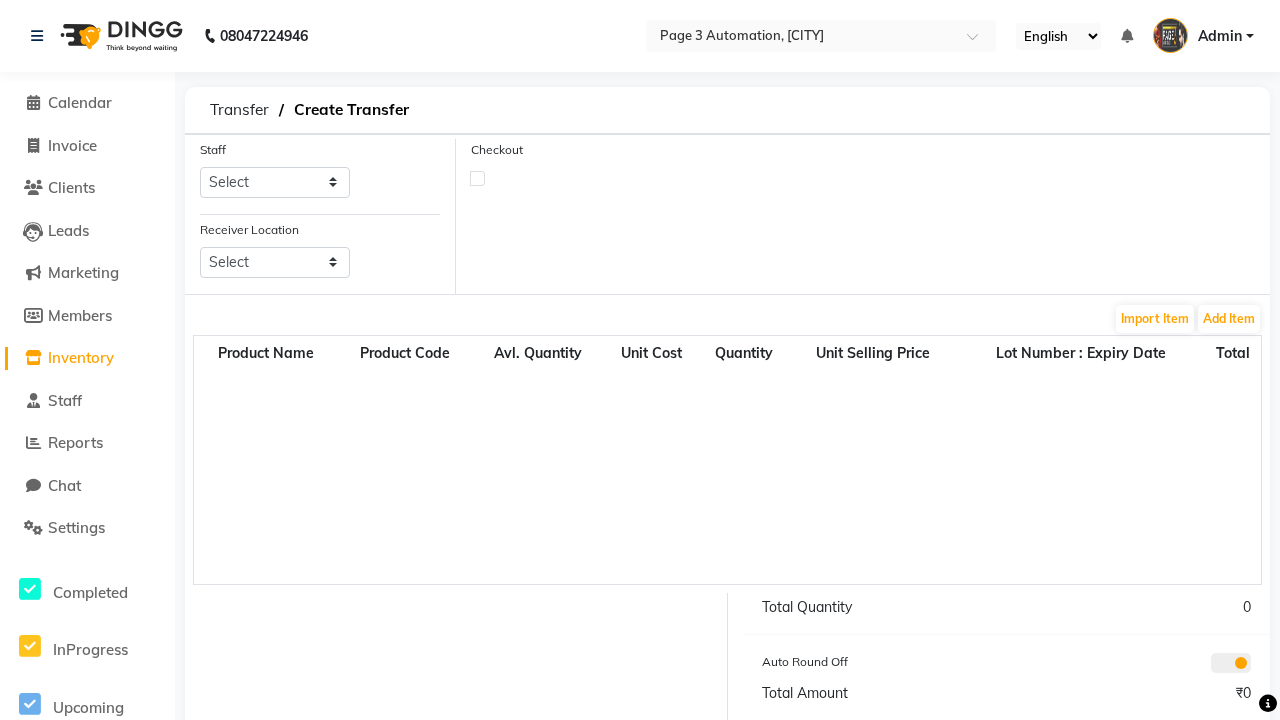 select on "711" 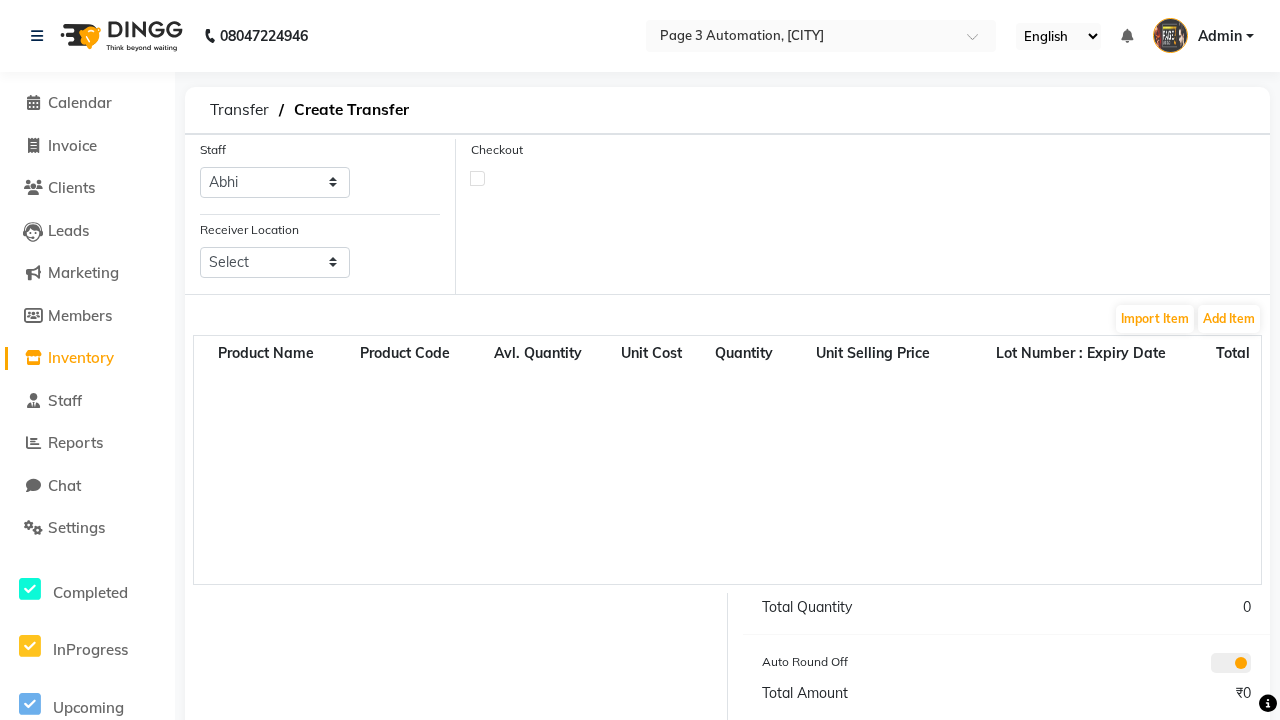 select on "3550" 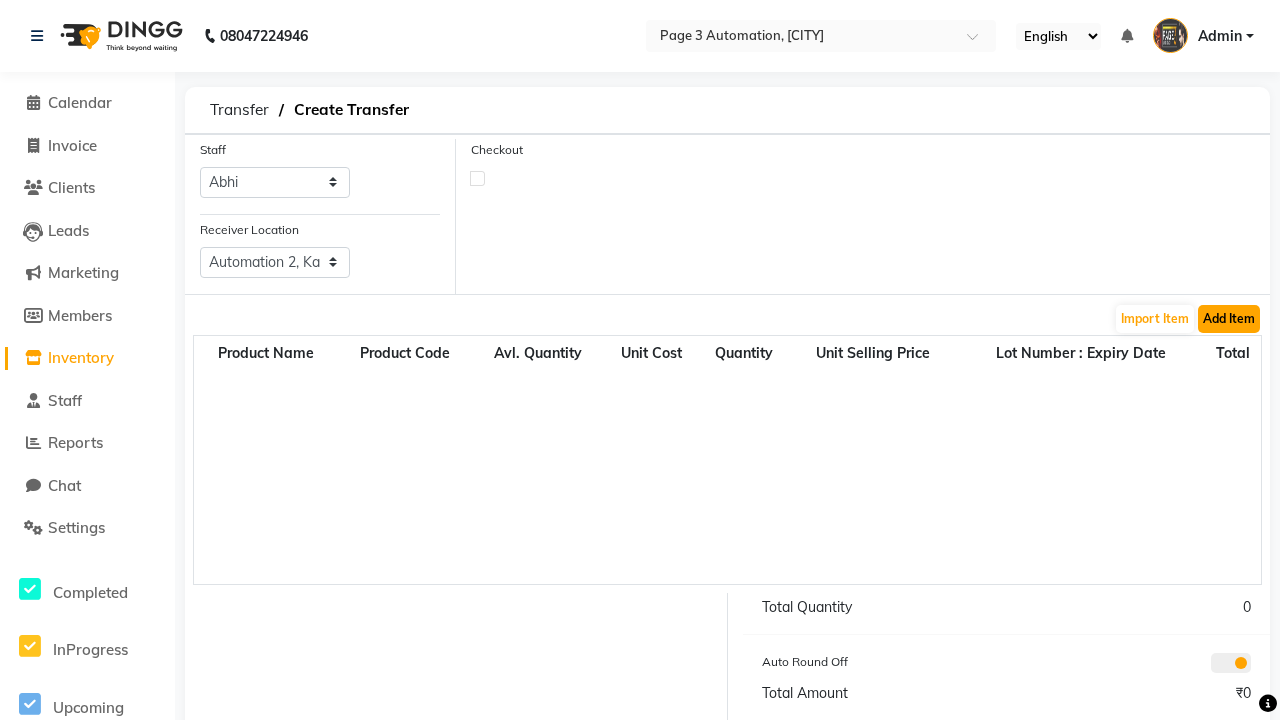 click on "Add Item" 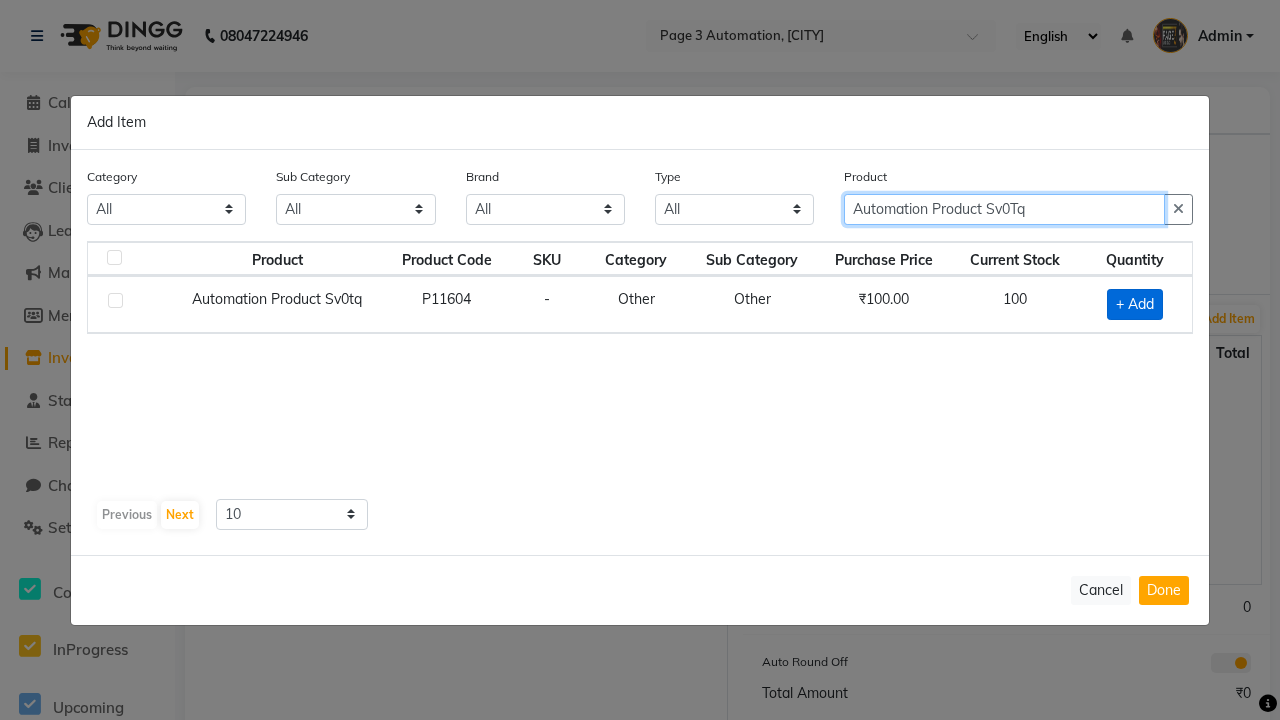 type on "Automation Product Sv0Tq" 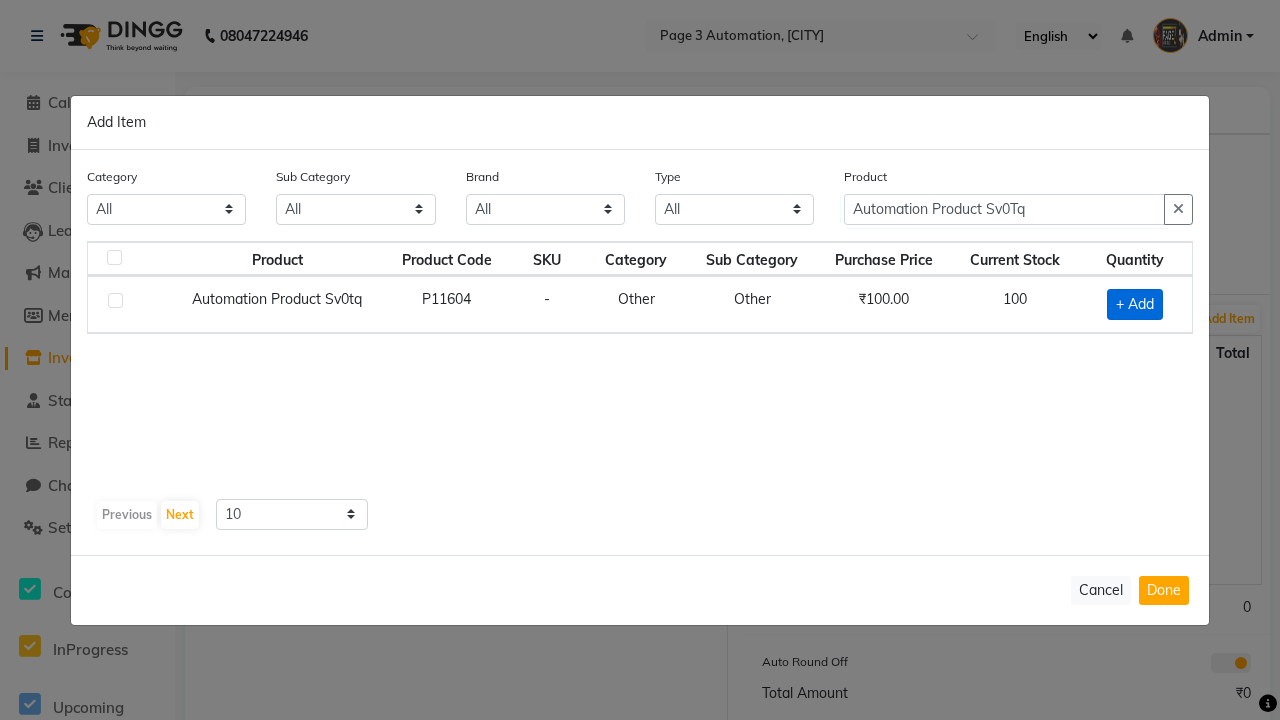 click on "+ Add" 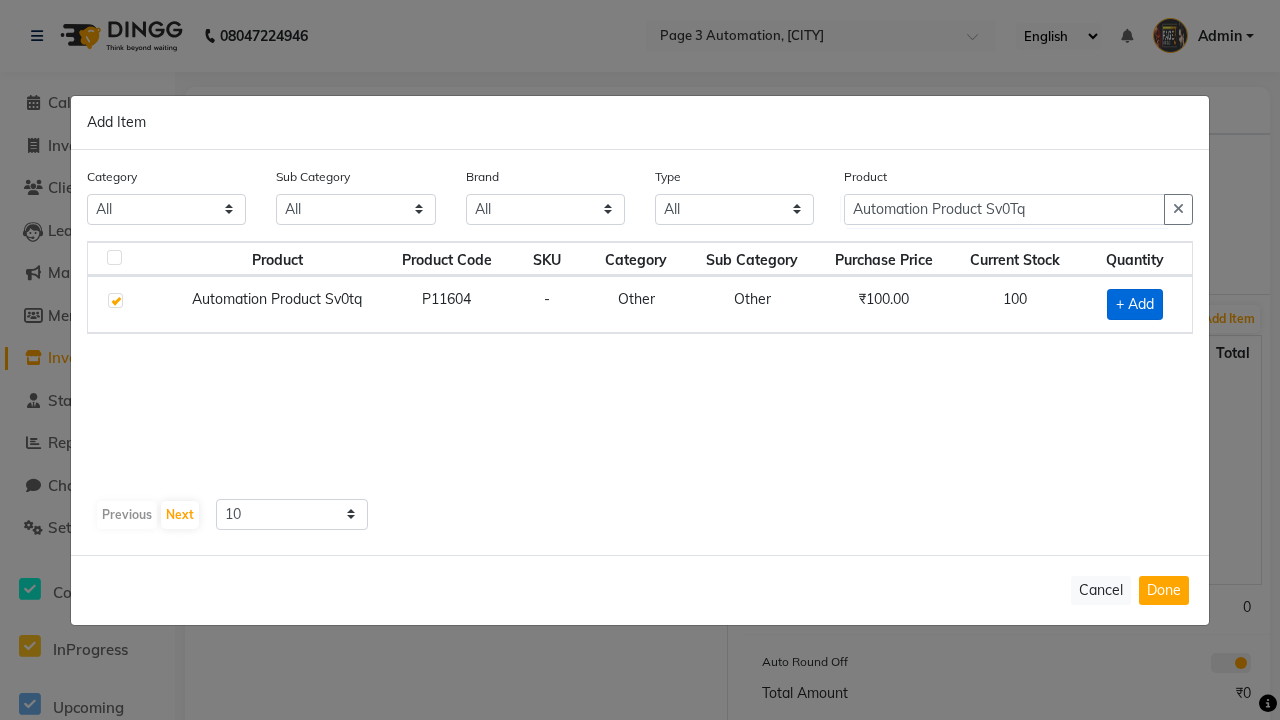 checkbox on "true" 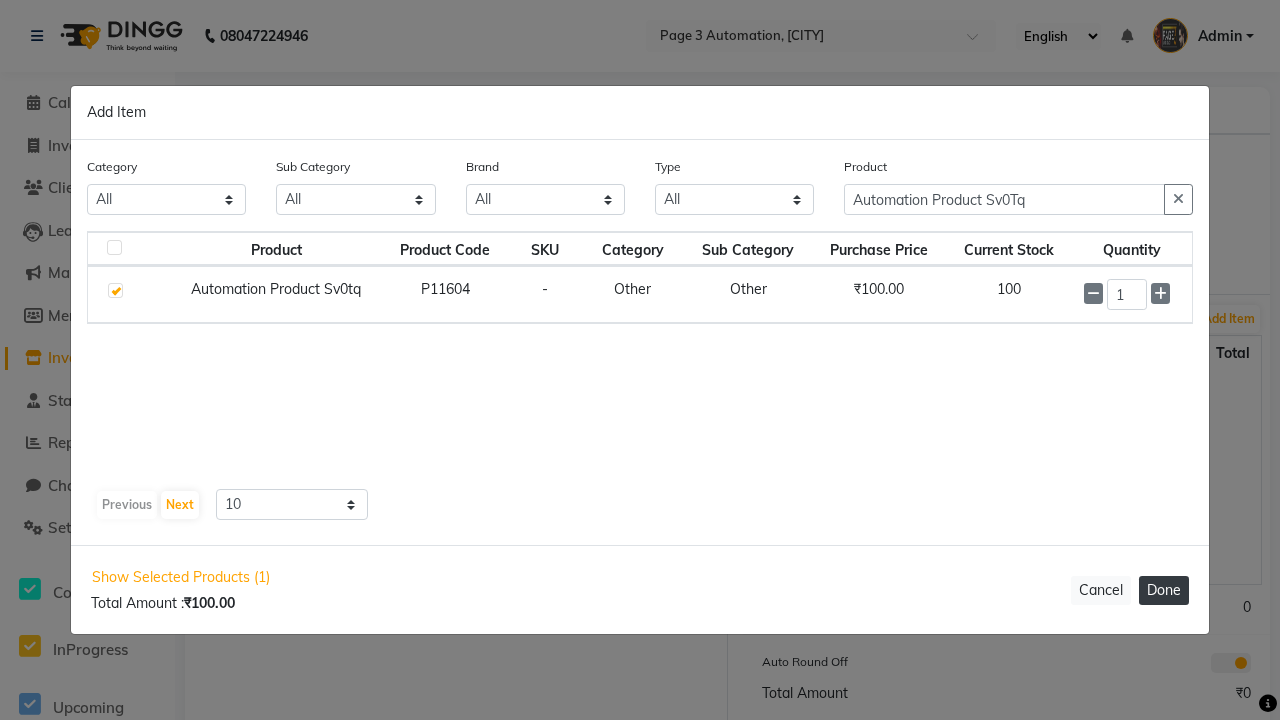 click on "Done" 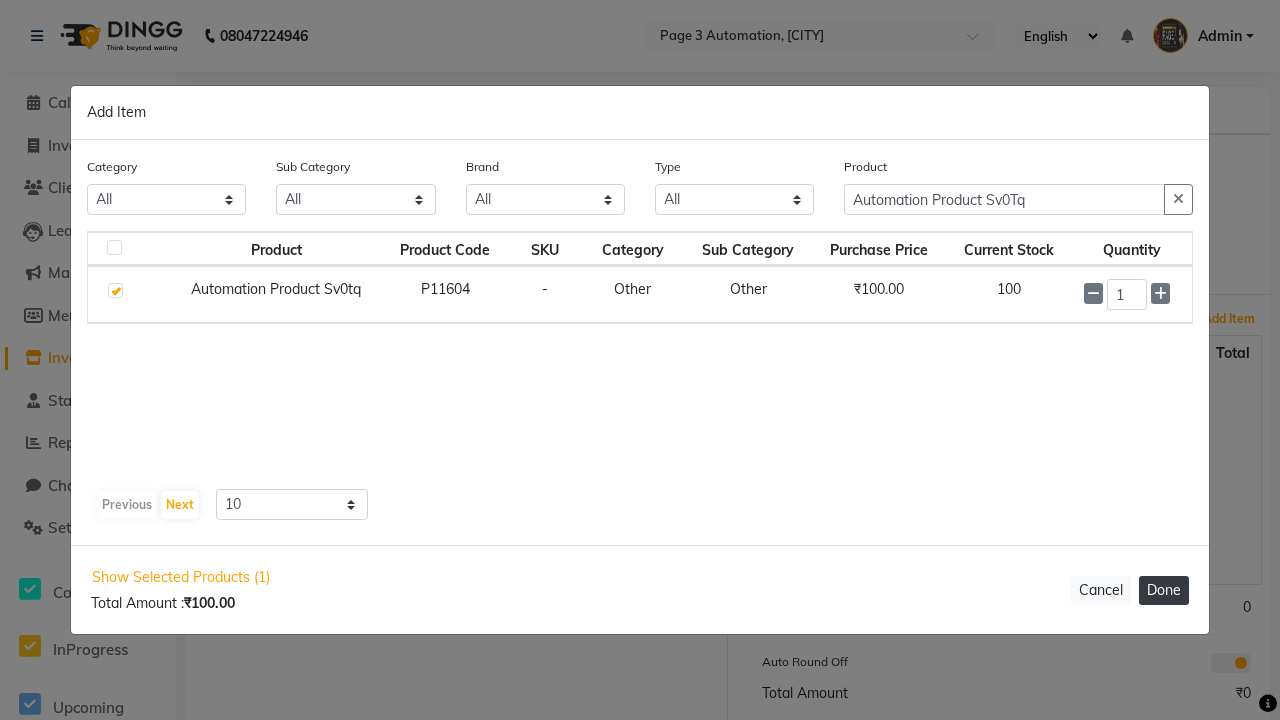 type 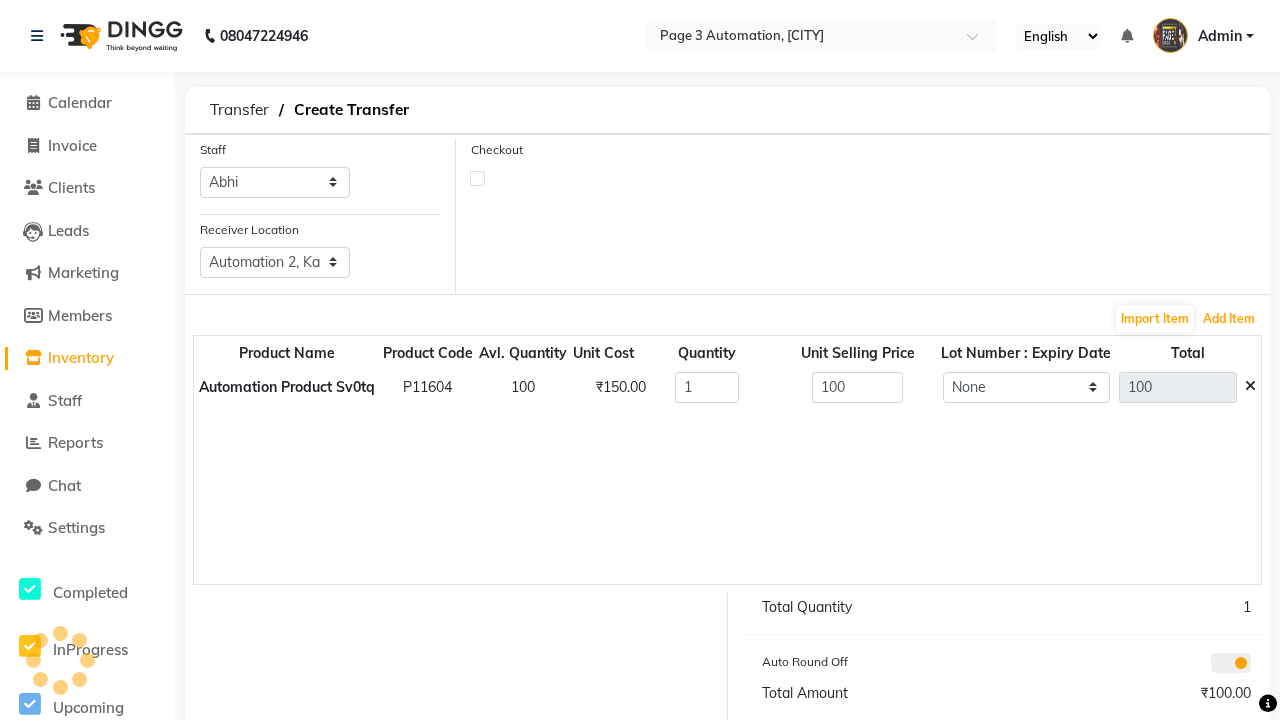scroll, scrollTop: 103, scrollLeft: 0, axis: vertical 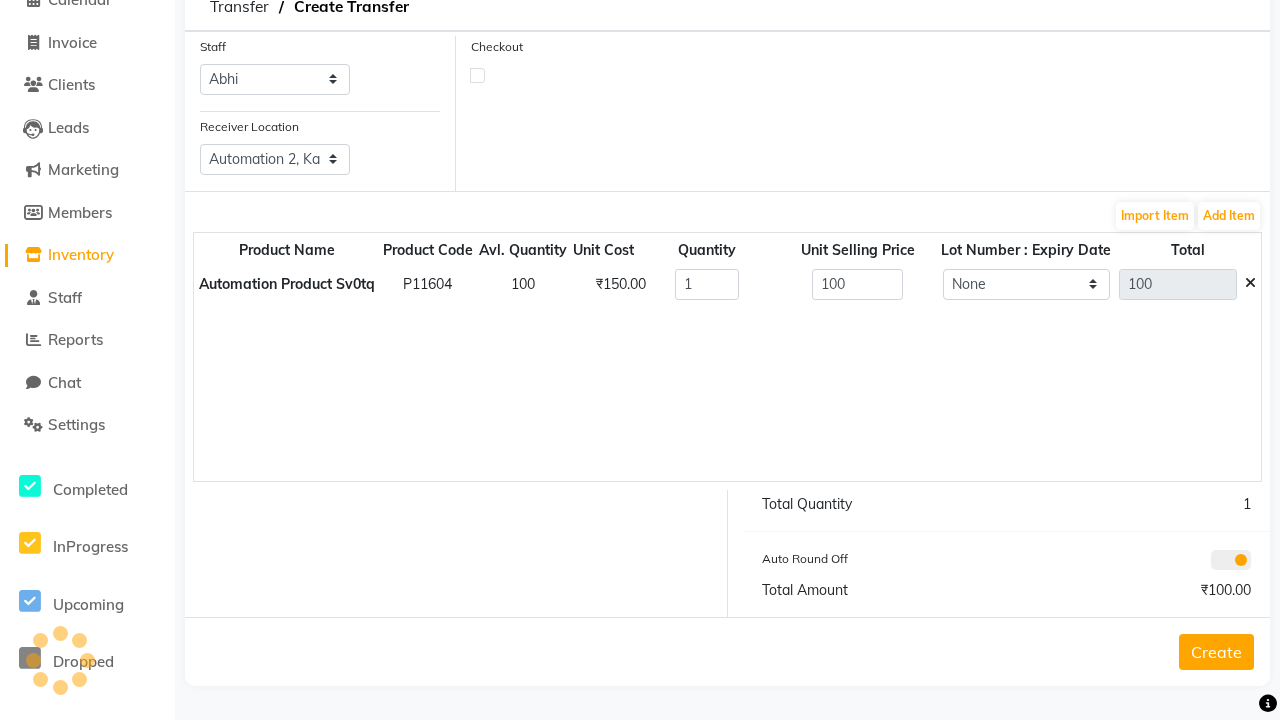 click on "Create" 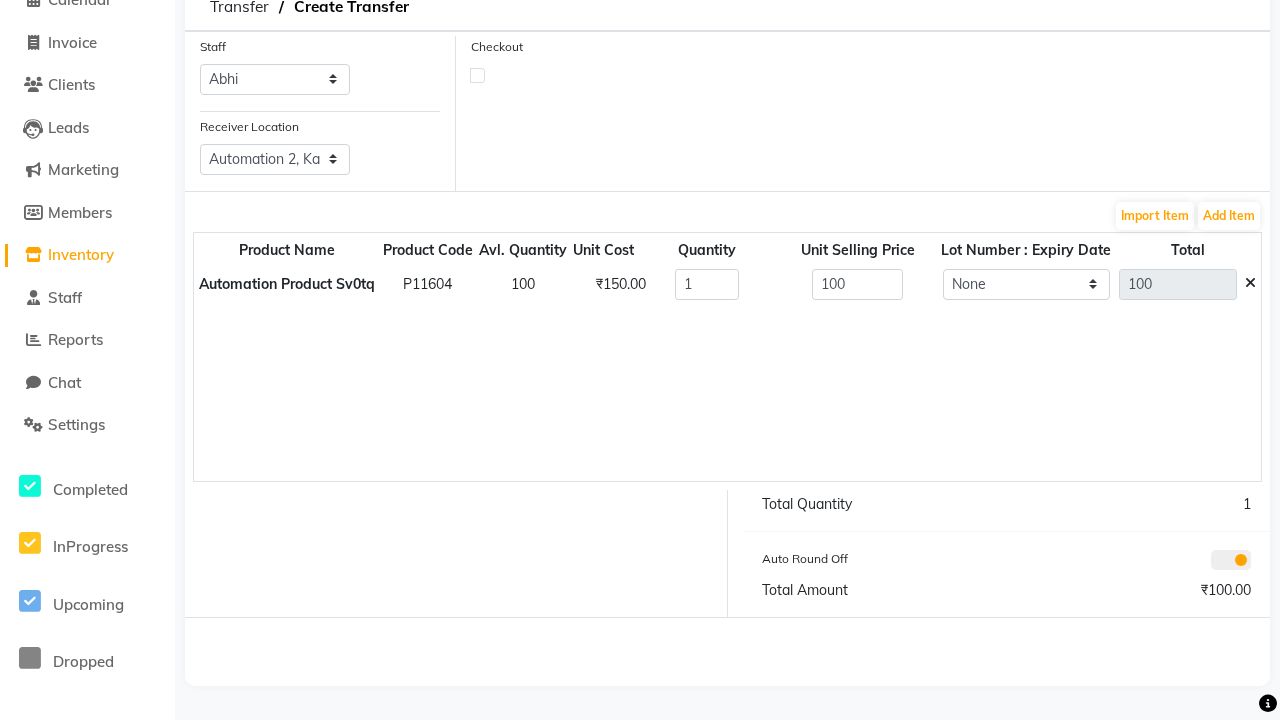 scroll, scrollTop: 0, scrollLeft: 0, axis: both 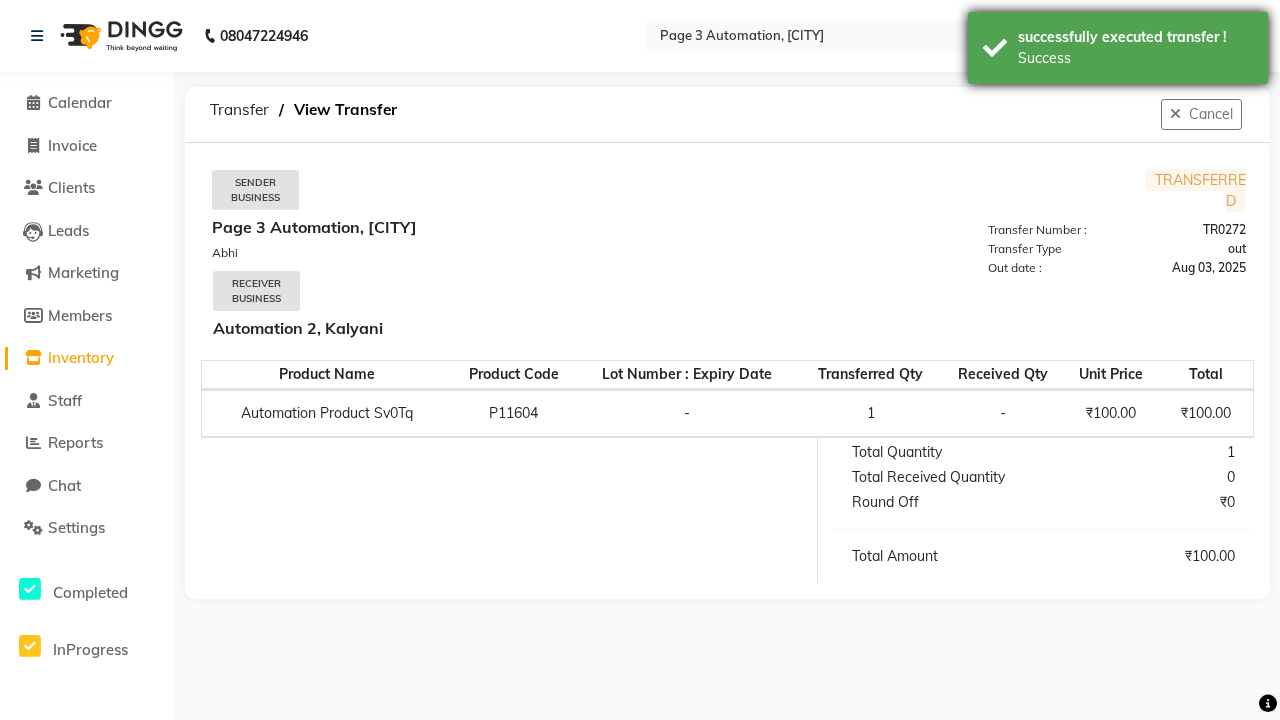 click on "Success" at bounding box center [1135, 58] 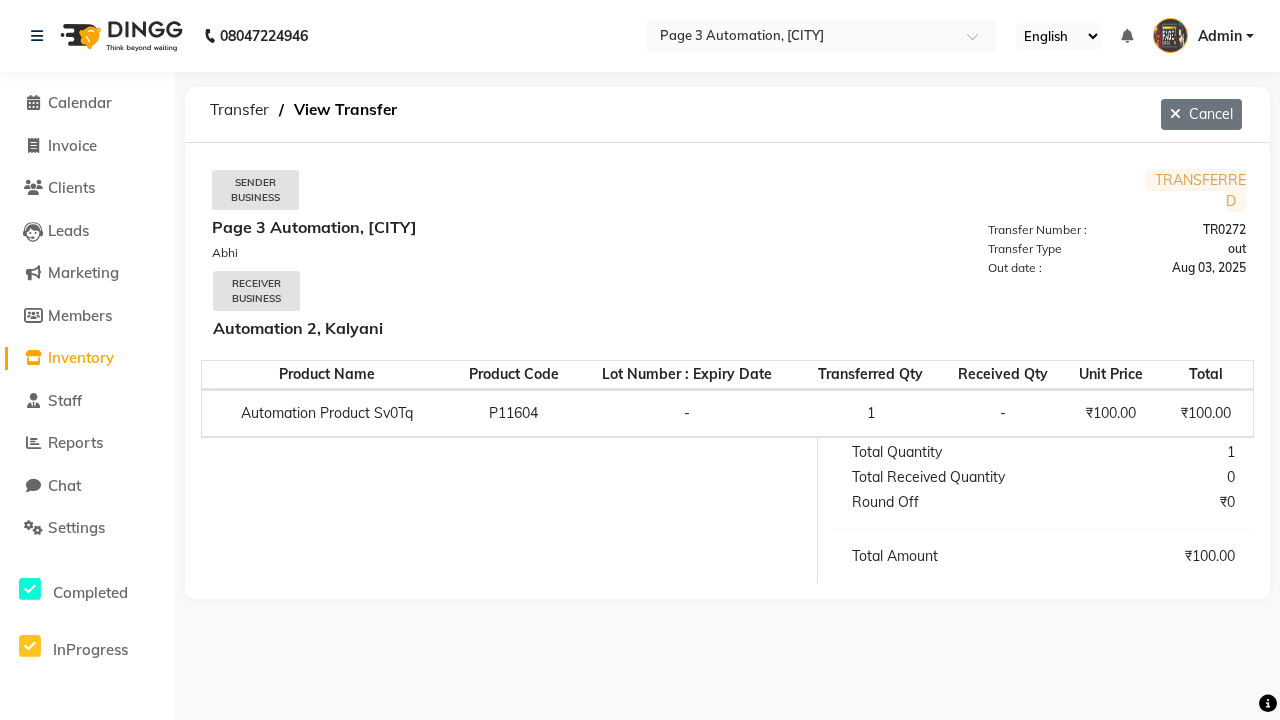 click on "Cancel" 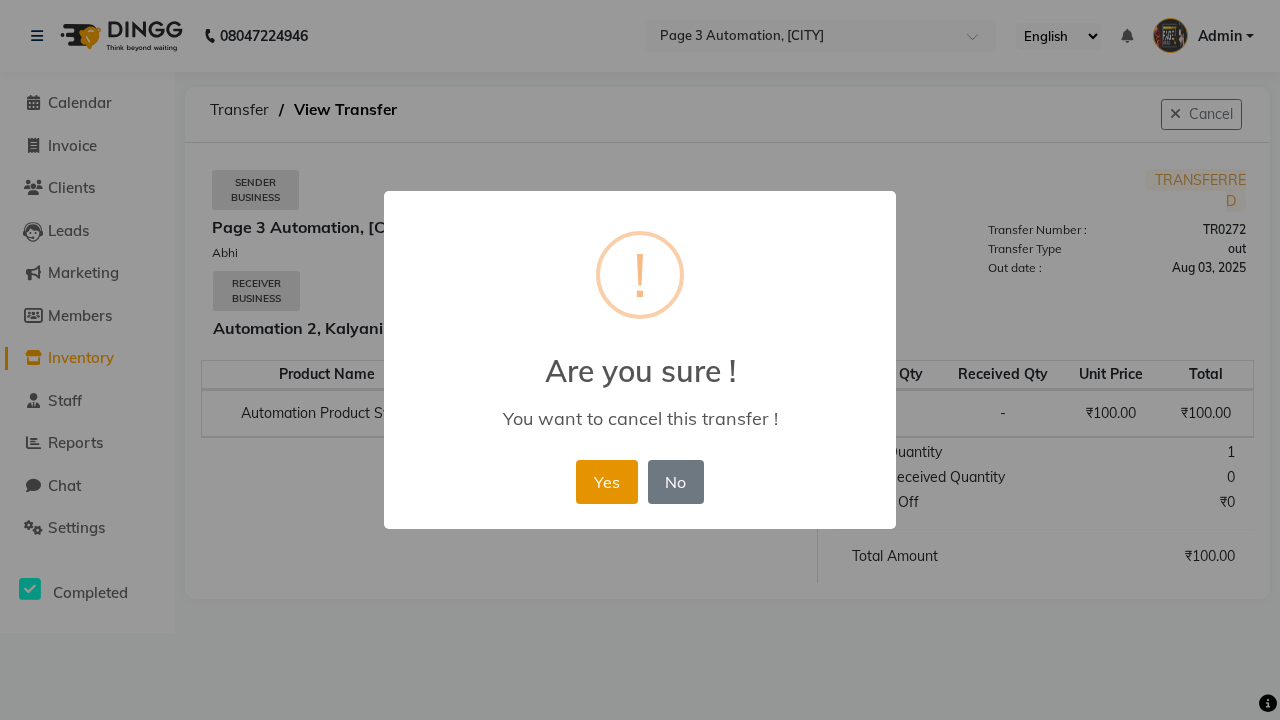 click on "Yes" at bounding box center (606, 482) 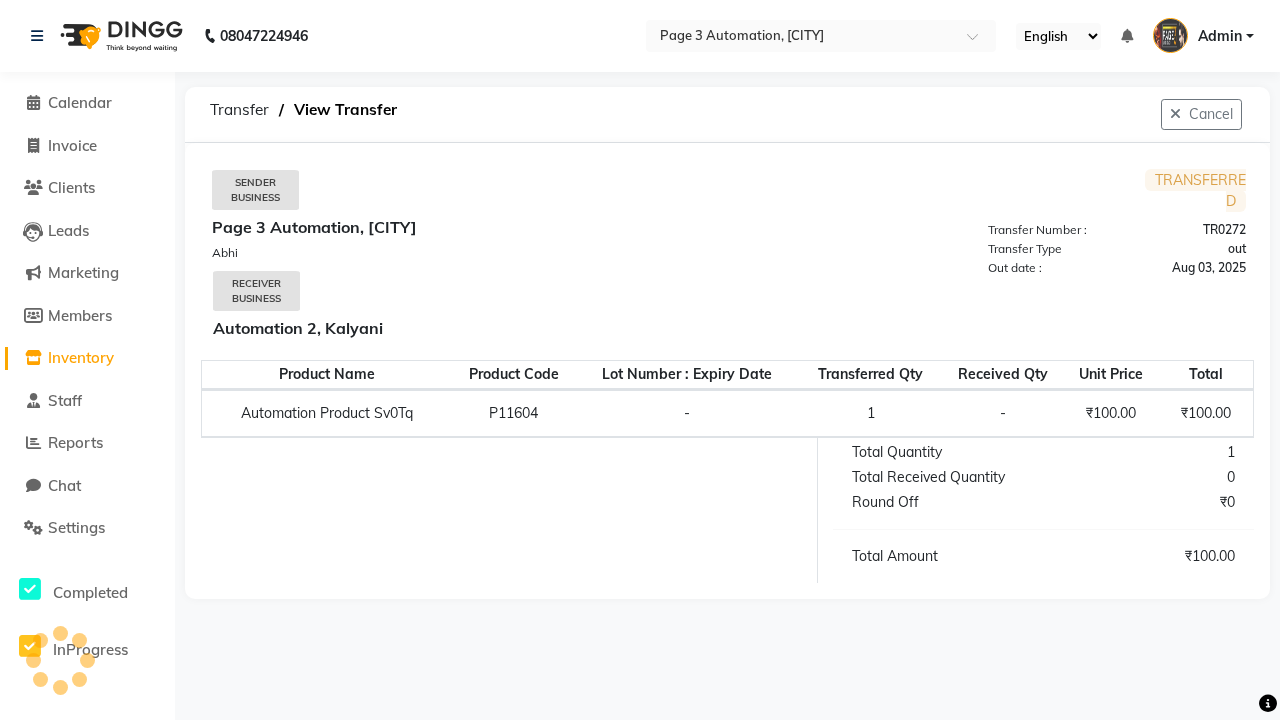 select on "sender" 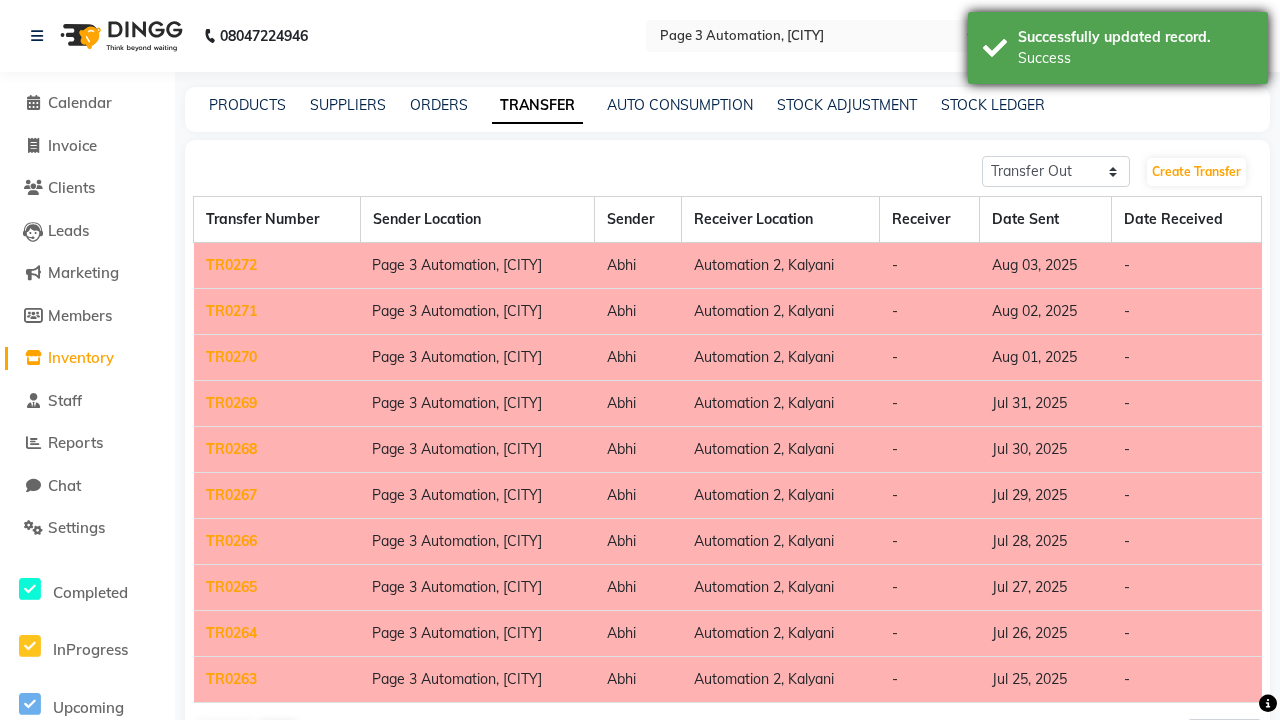 click on "Success" at bounding box center [1135, 58] 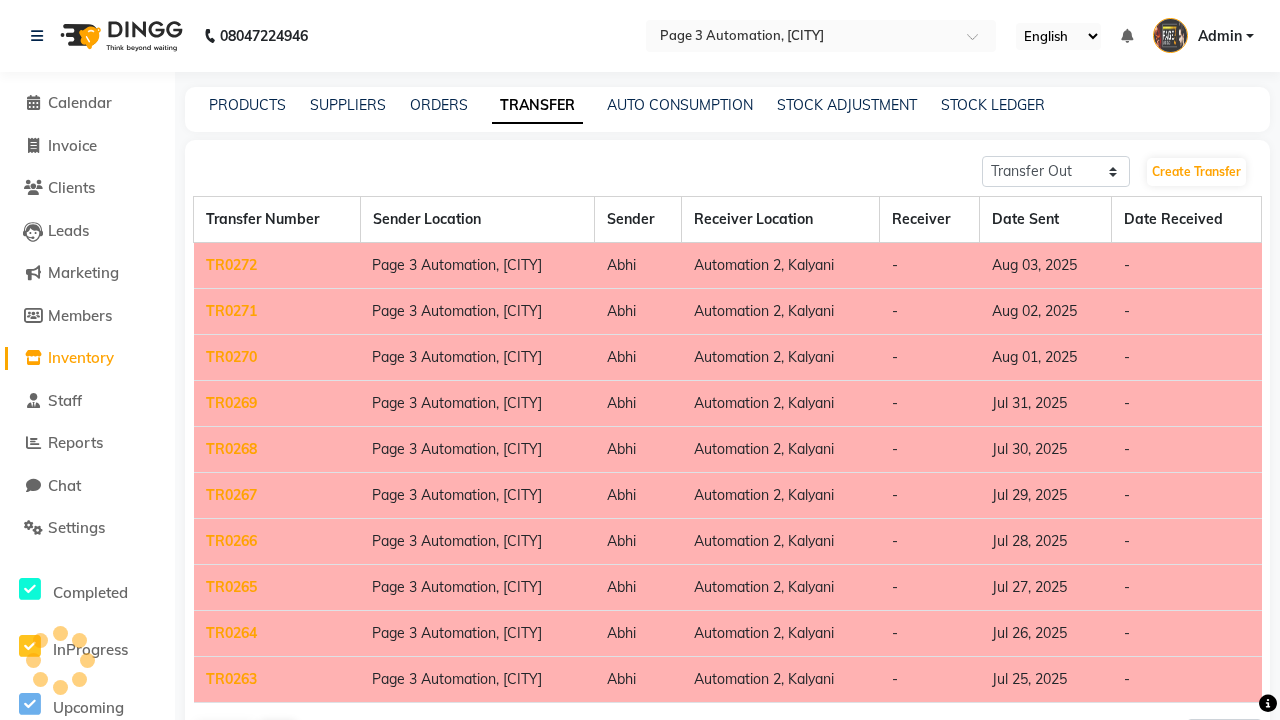 click on "TR0272" 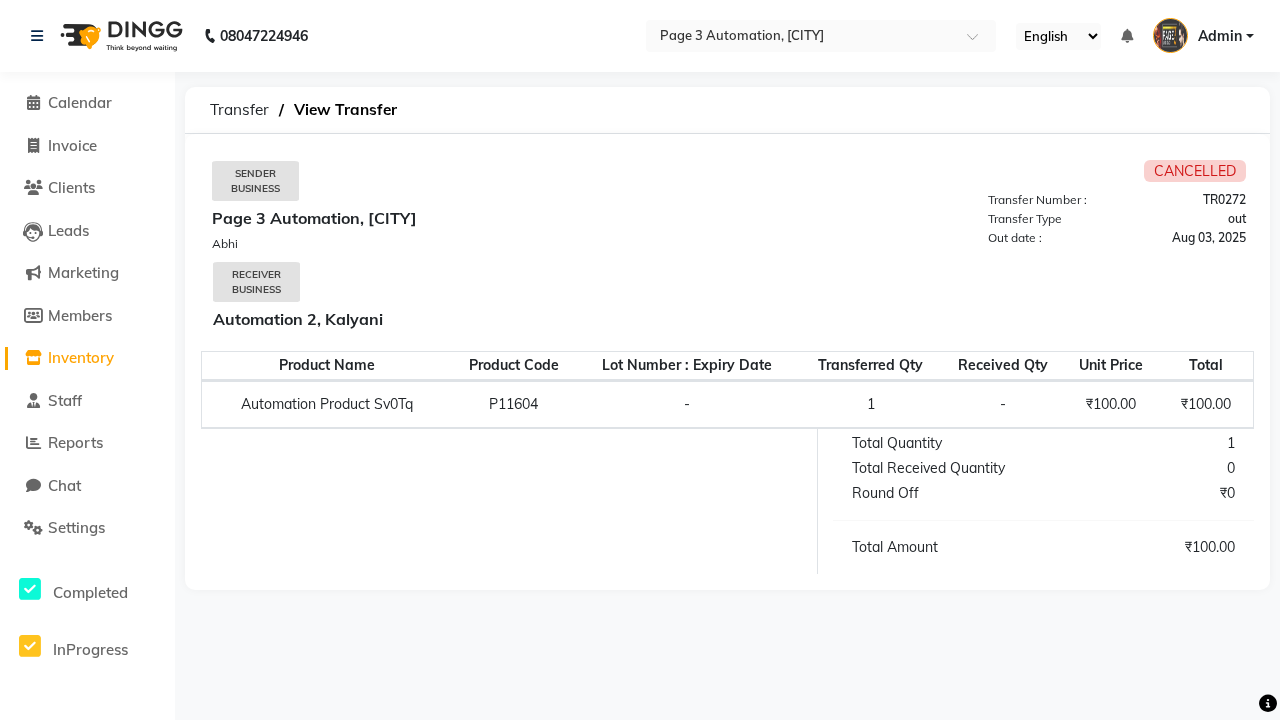 select on "sender" 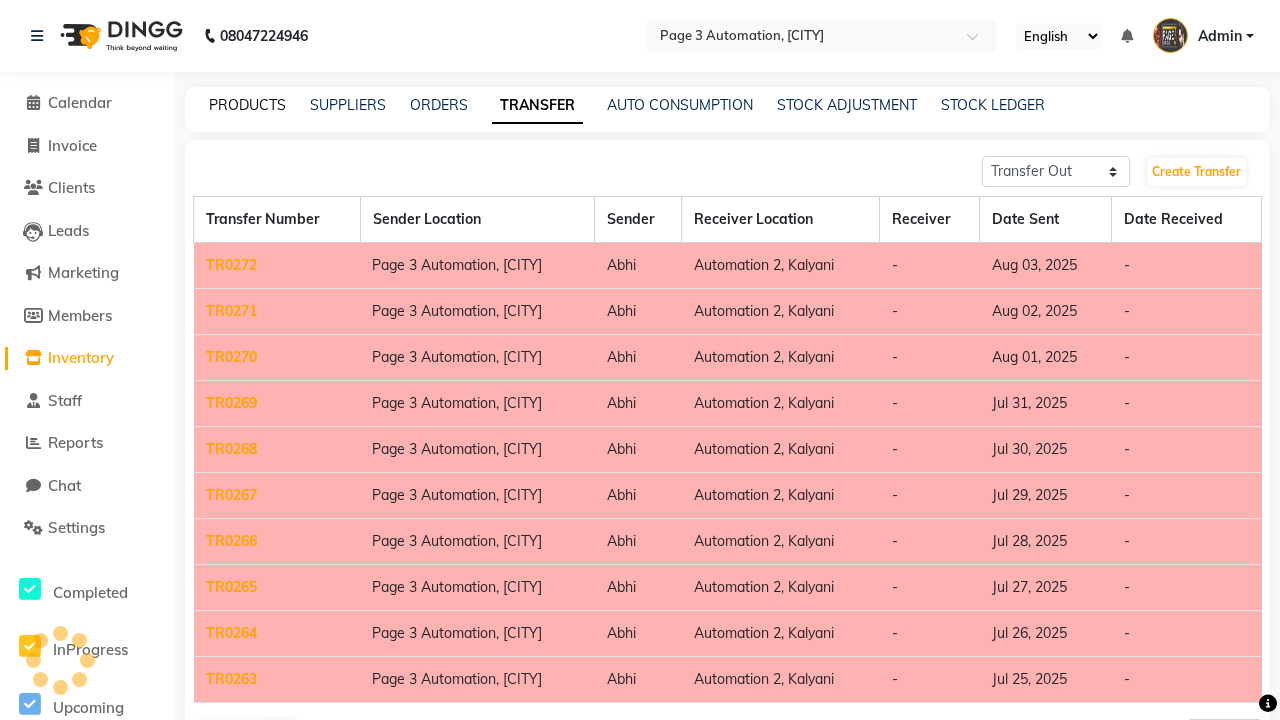click on "PRODUCTS" 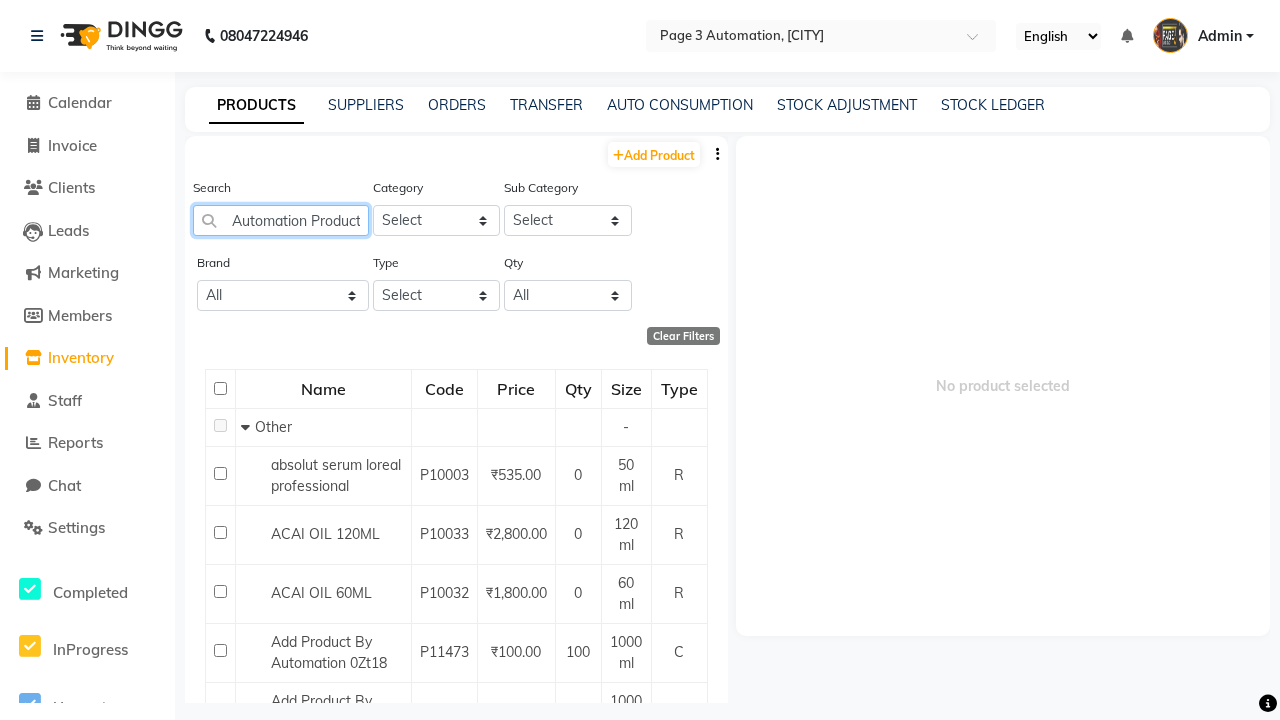 scroll, scrollTop: 0, scrollLeft: 44, axis: horizontal 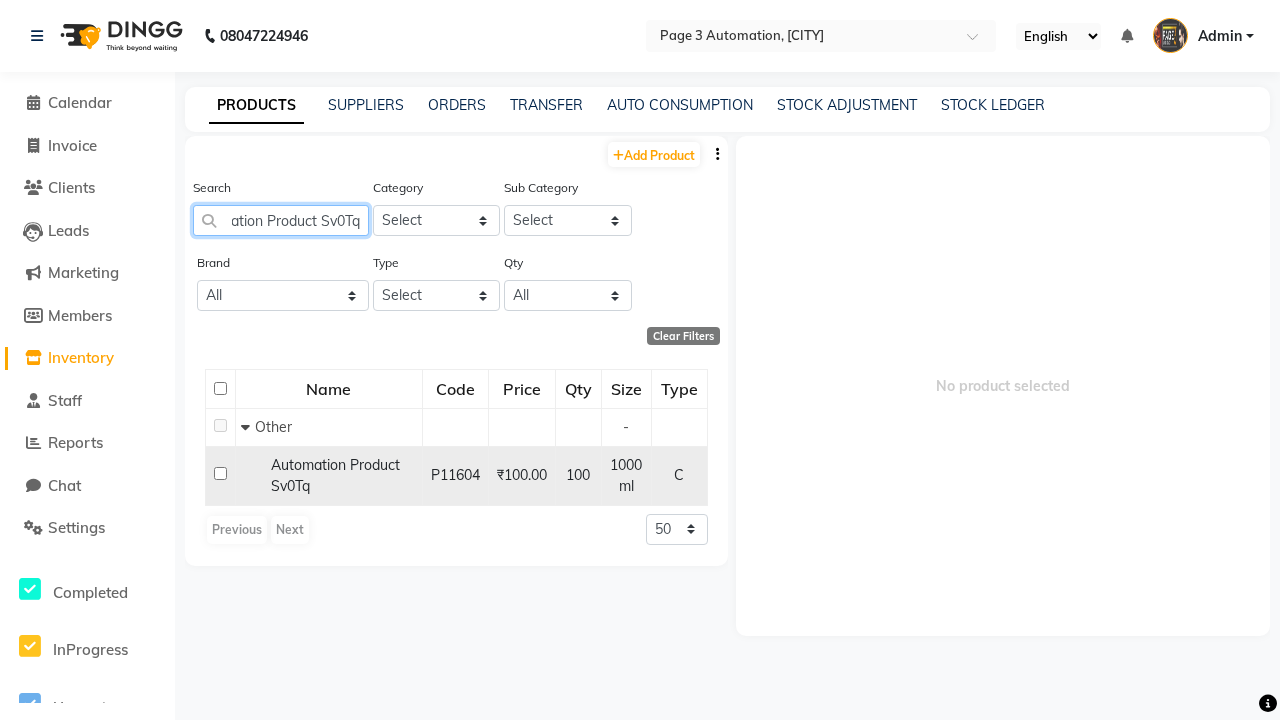 type on "Automation Product Sv0Tq" 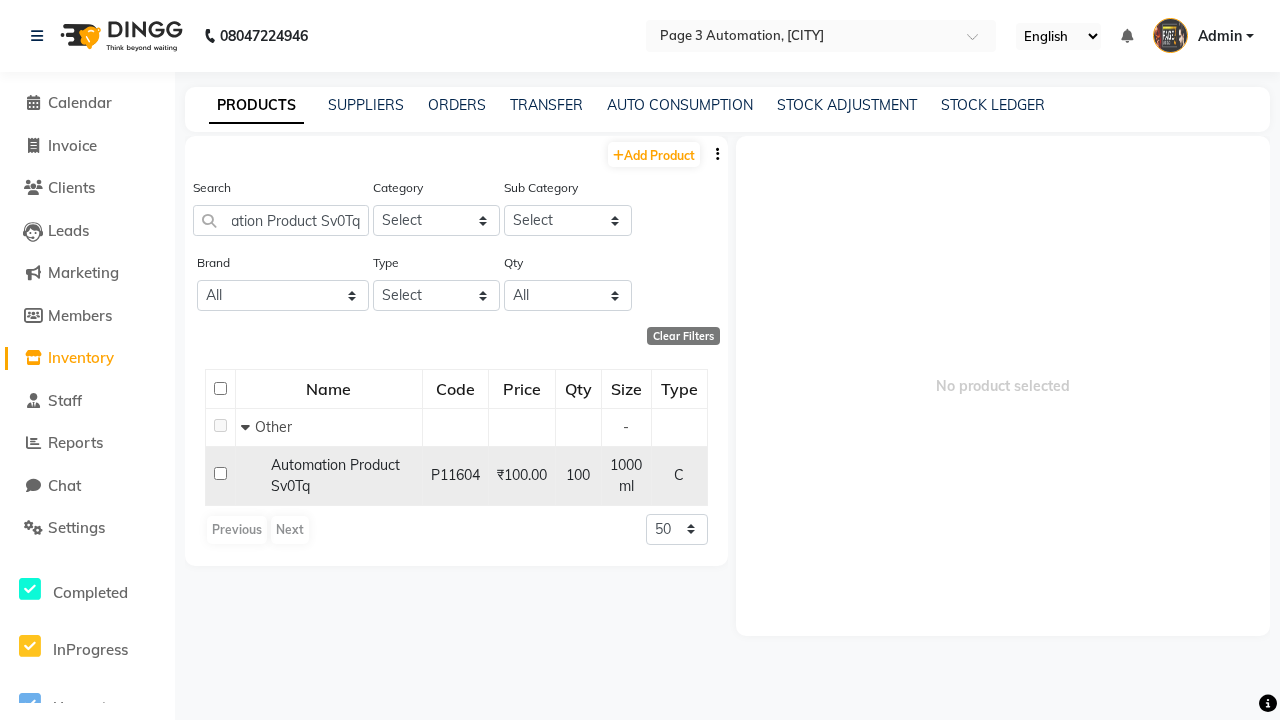 click 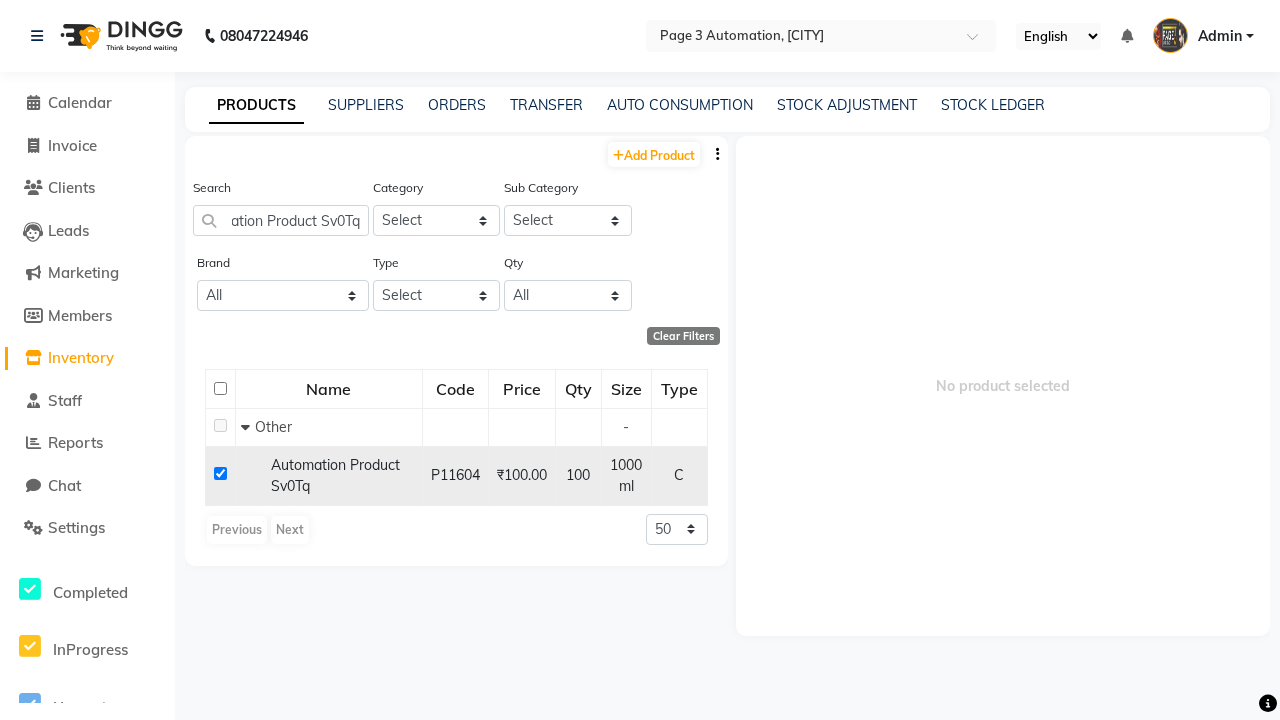 checkbox on "true" 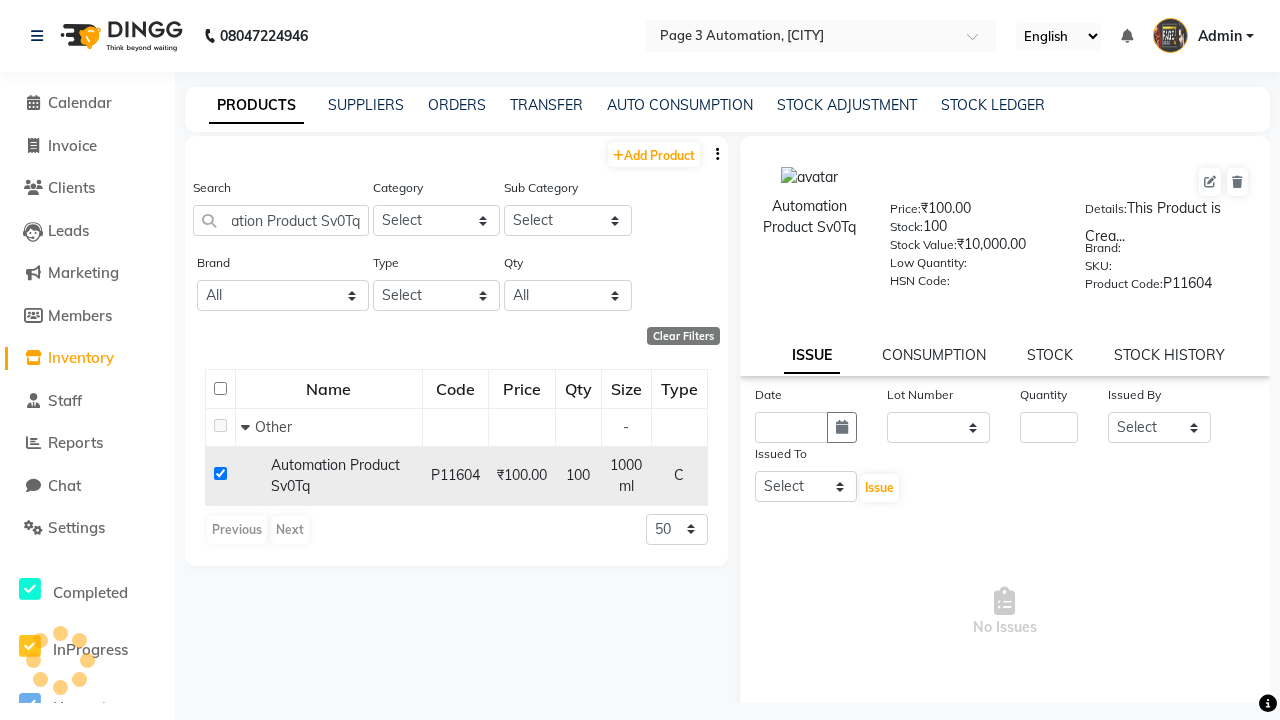 scroll, scrollTop: 0, scrollLeft: 0, axis: both 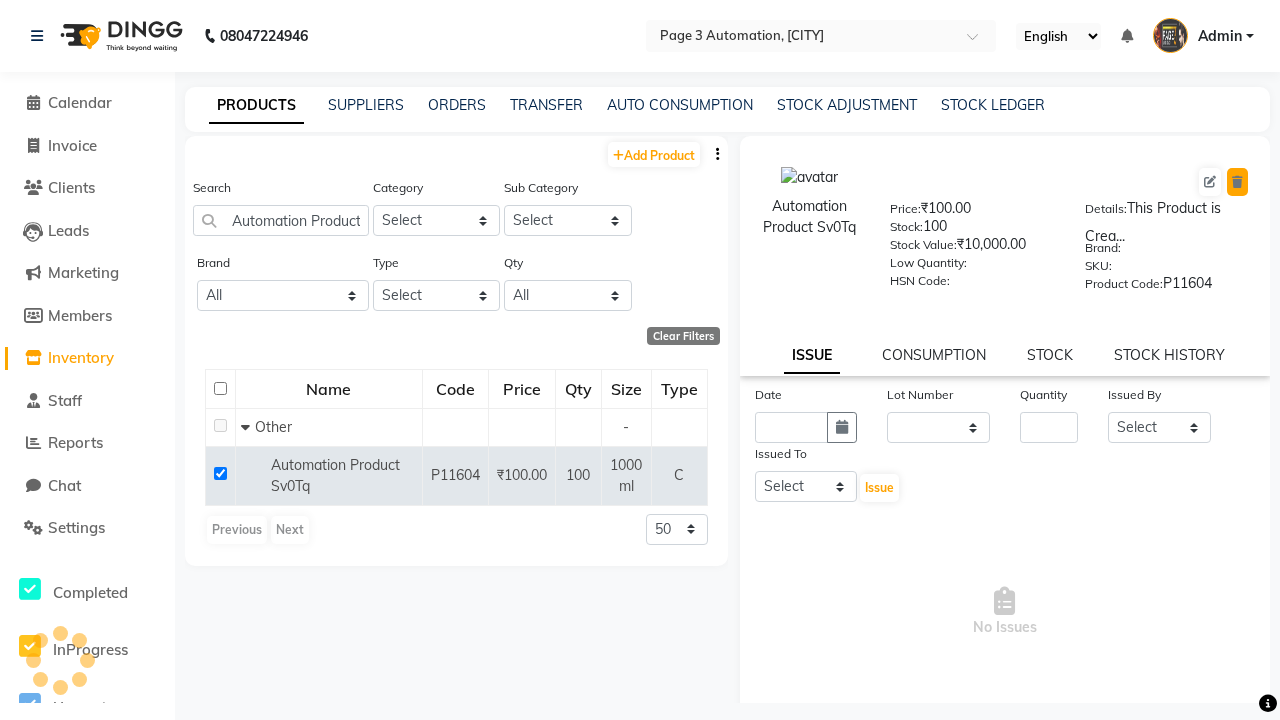 click 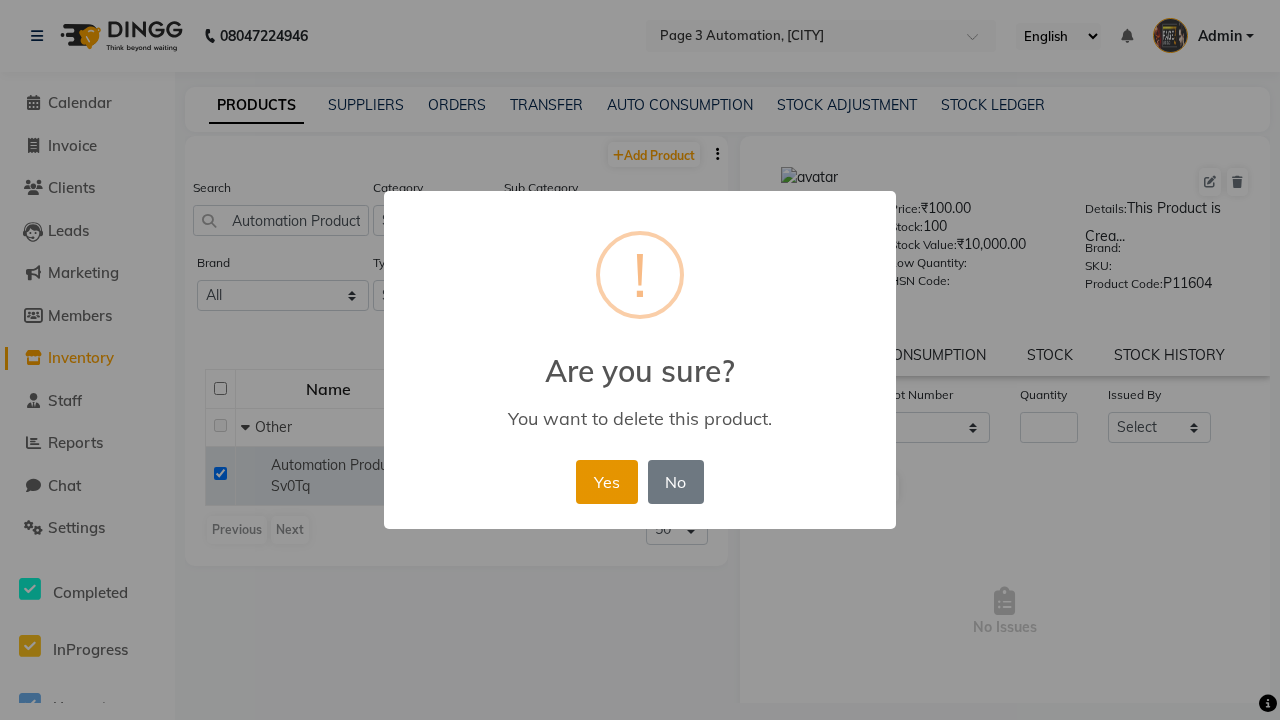 click on "Yes" at bounding box center [606, 482] 